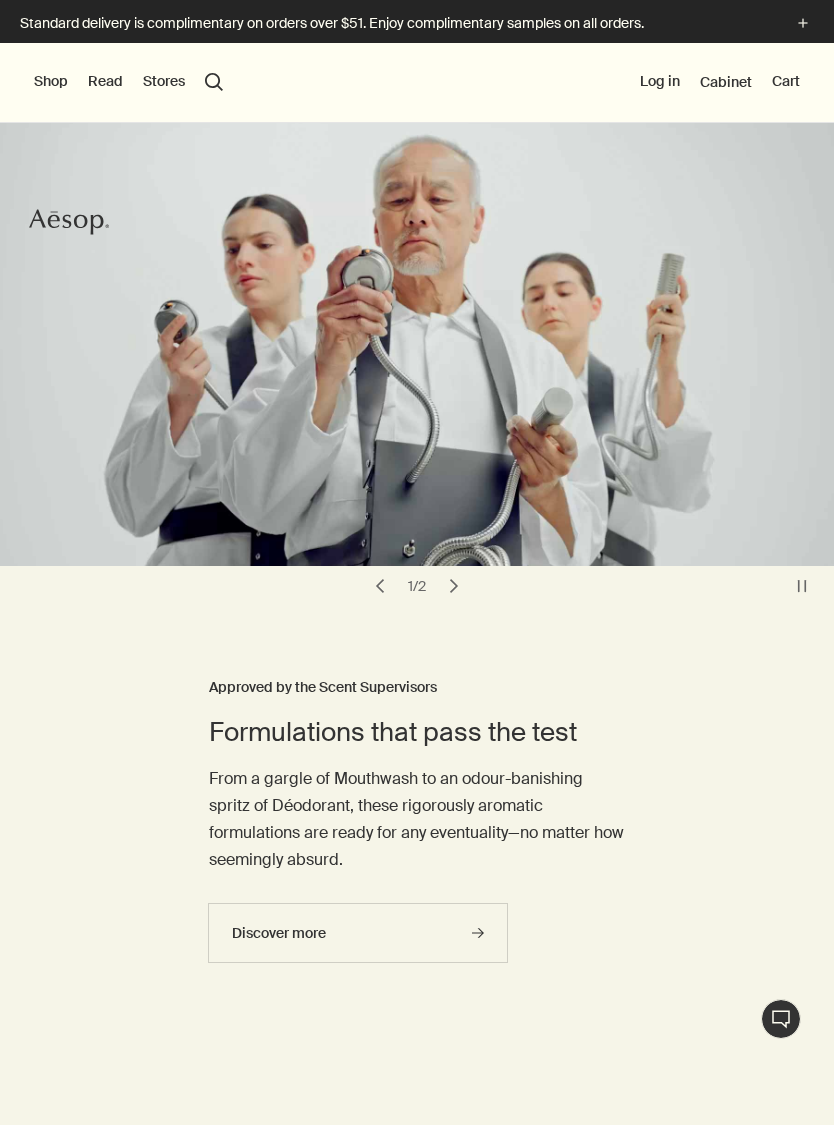 scroll, scrollTop: 0, scrollLeft: 0, axis: both 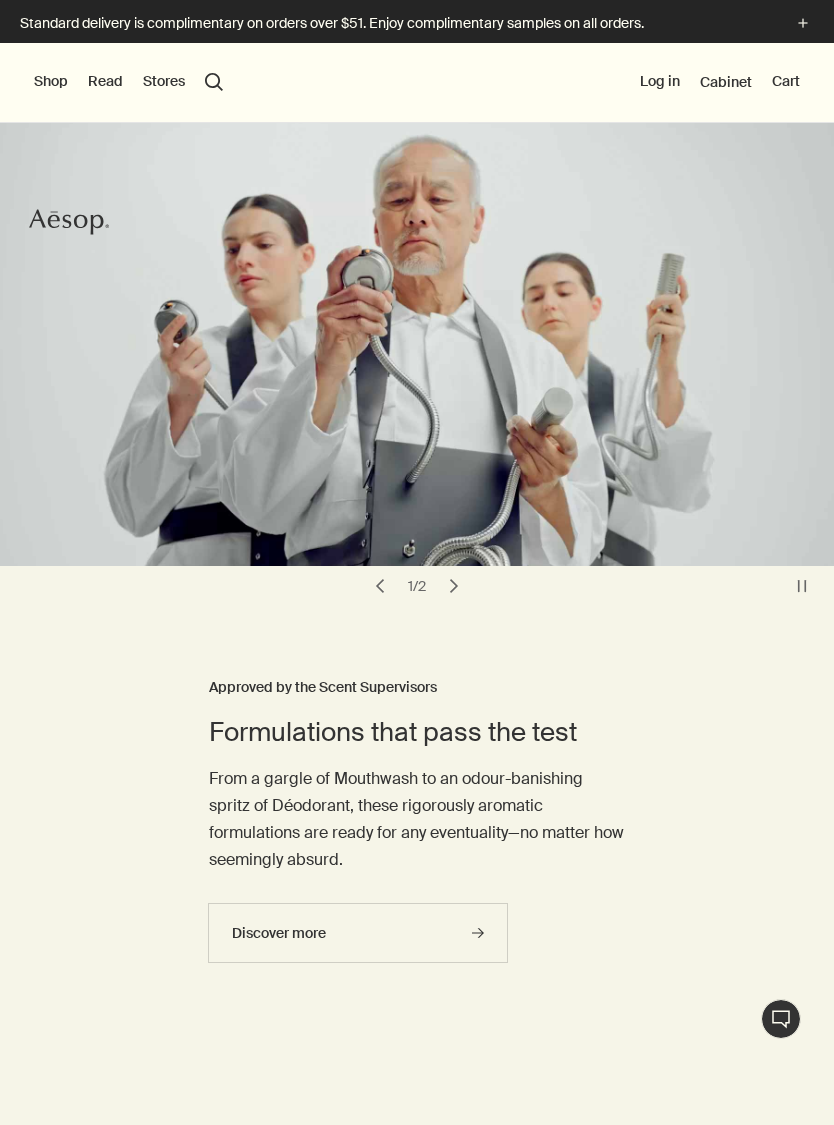 click on "Shop" at bounding box center (51, 82) 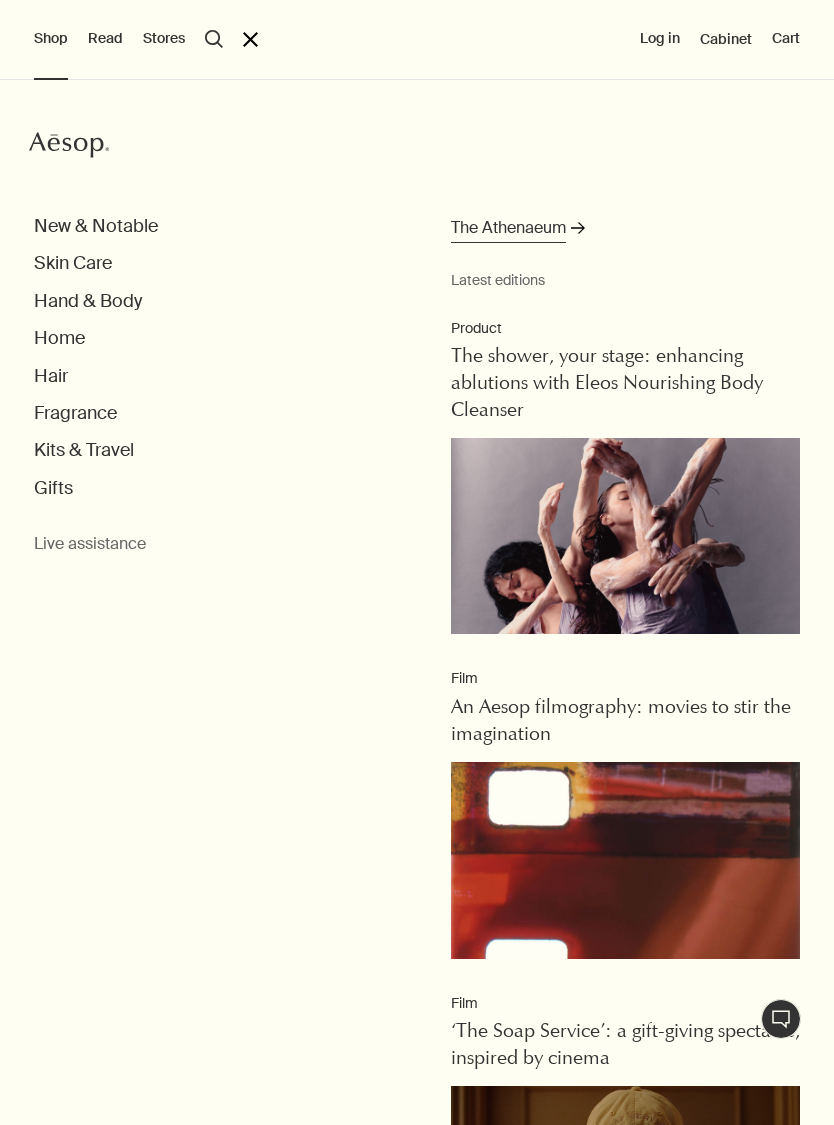 click on "rightArrow" 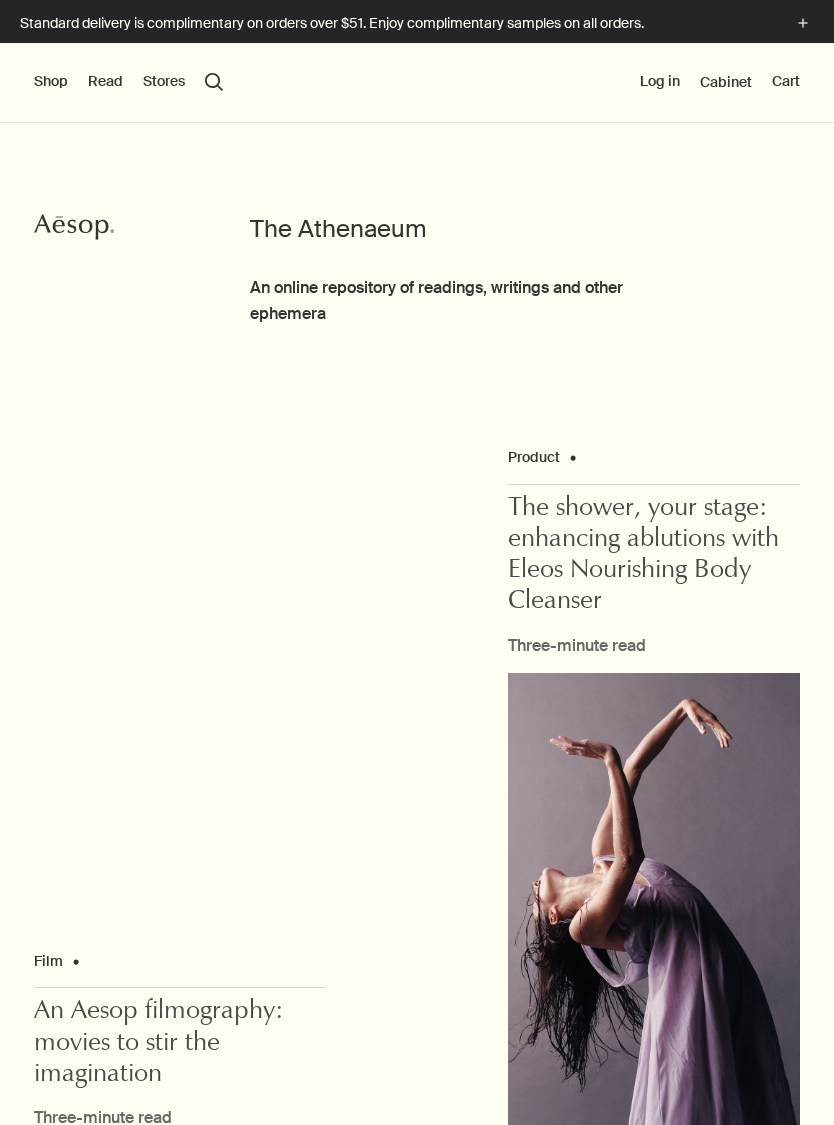 scroll, scrollTop: 0, scrollLeft: 0, axis: both 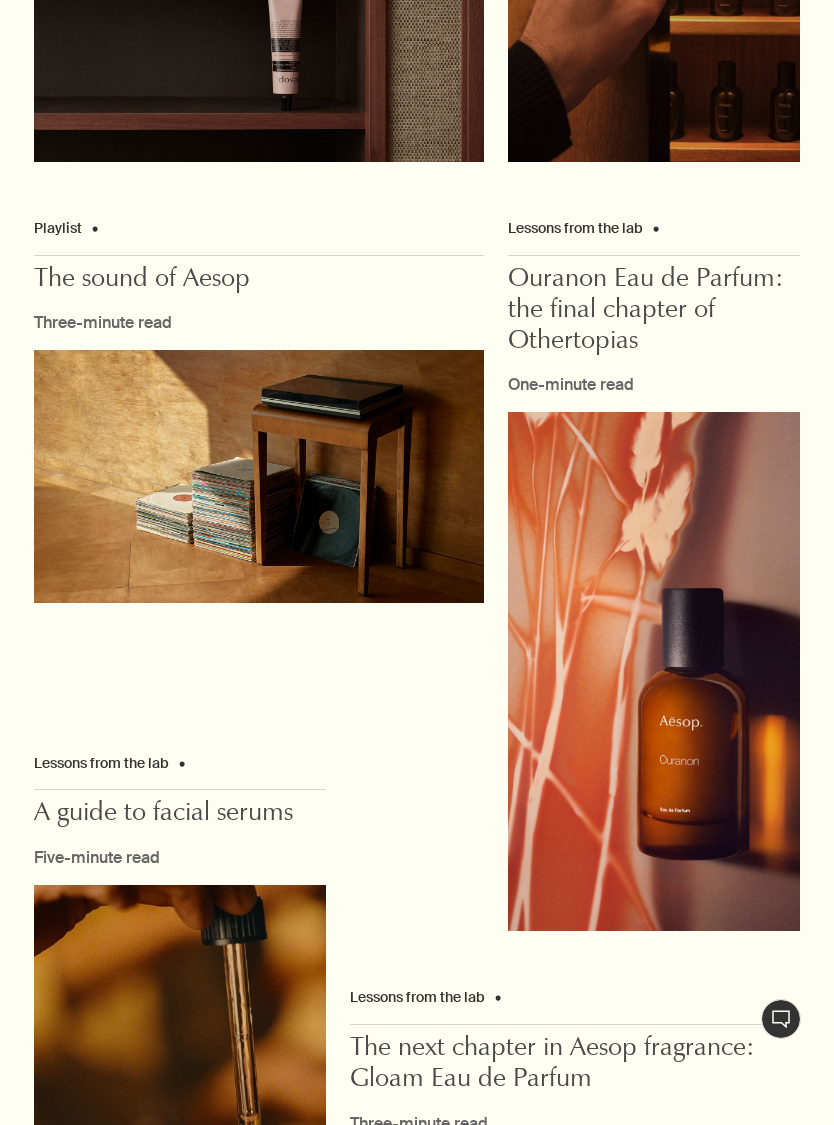 click on "Playlist" at bounding box center (259, 236) 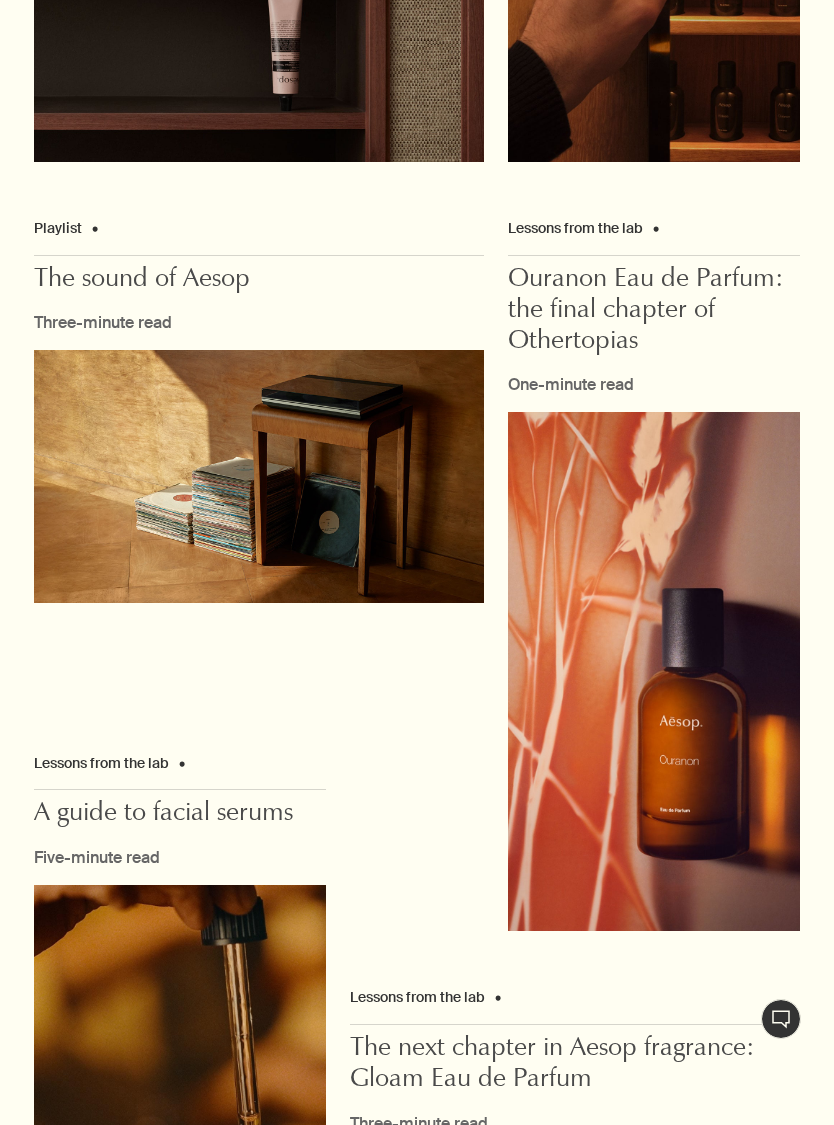 click on "Three-minute read" at bounding box center (103, 322) 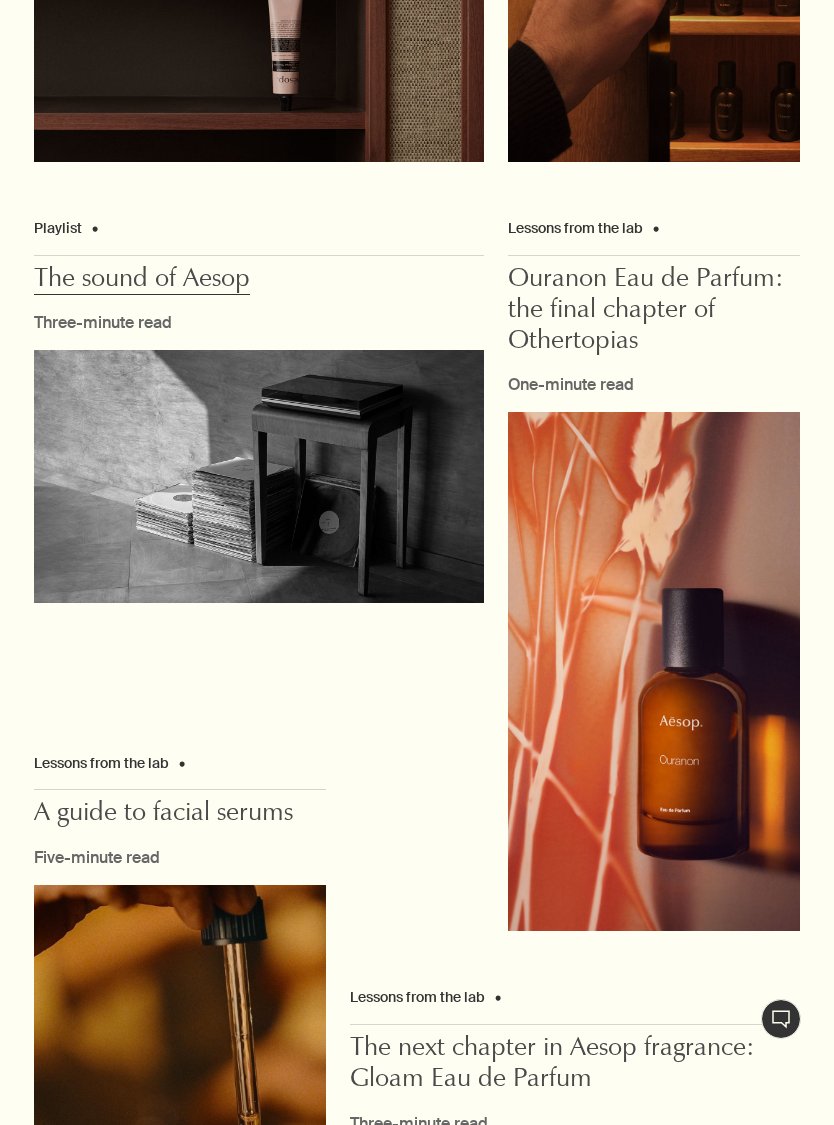 click on "The sound of Aesop" at bounding box center (142, 281) 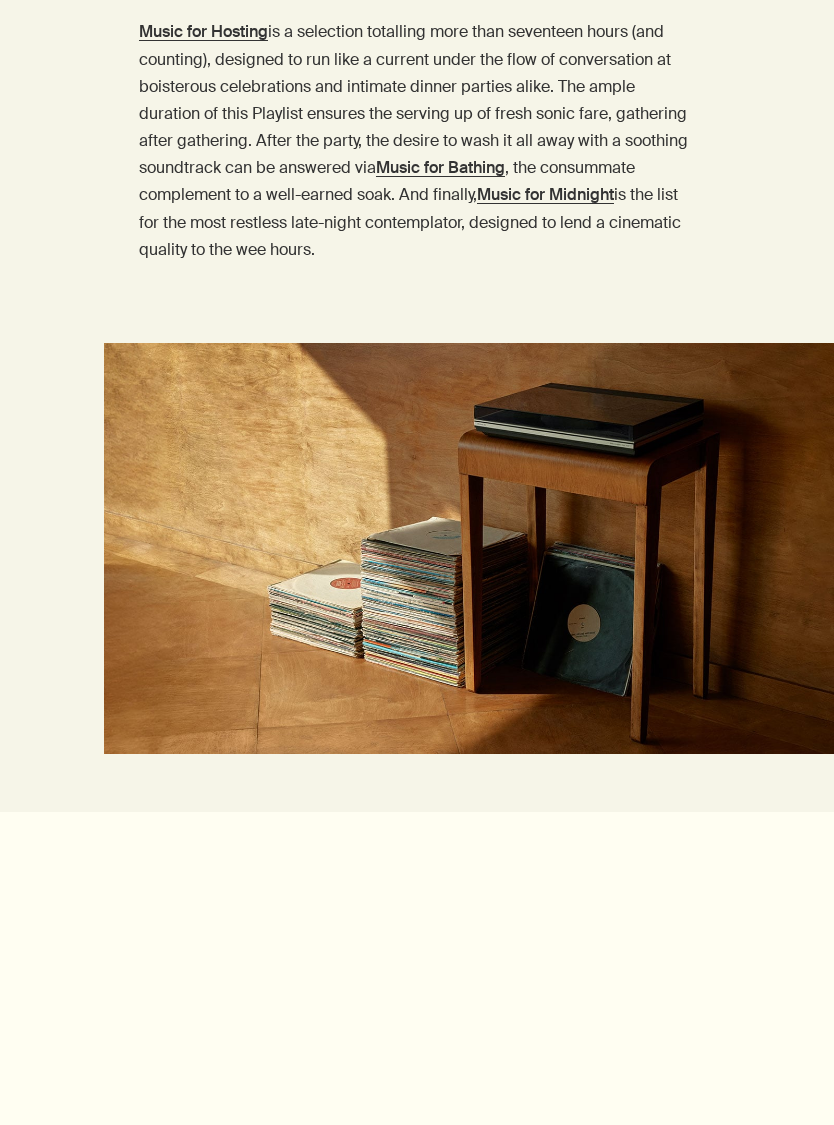 scroll, scrollTop: 2477, scrollLeft: 0, axis: vertical 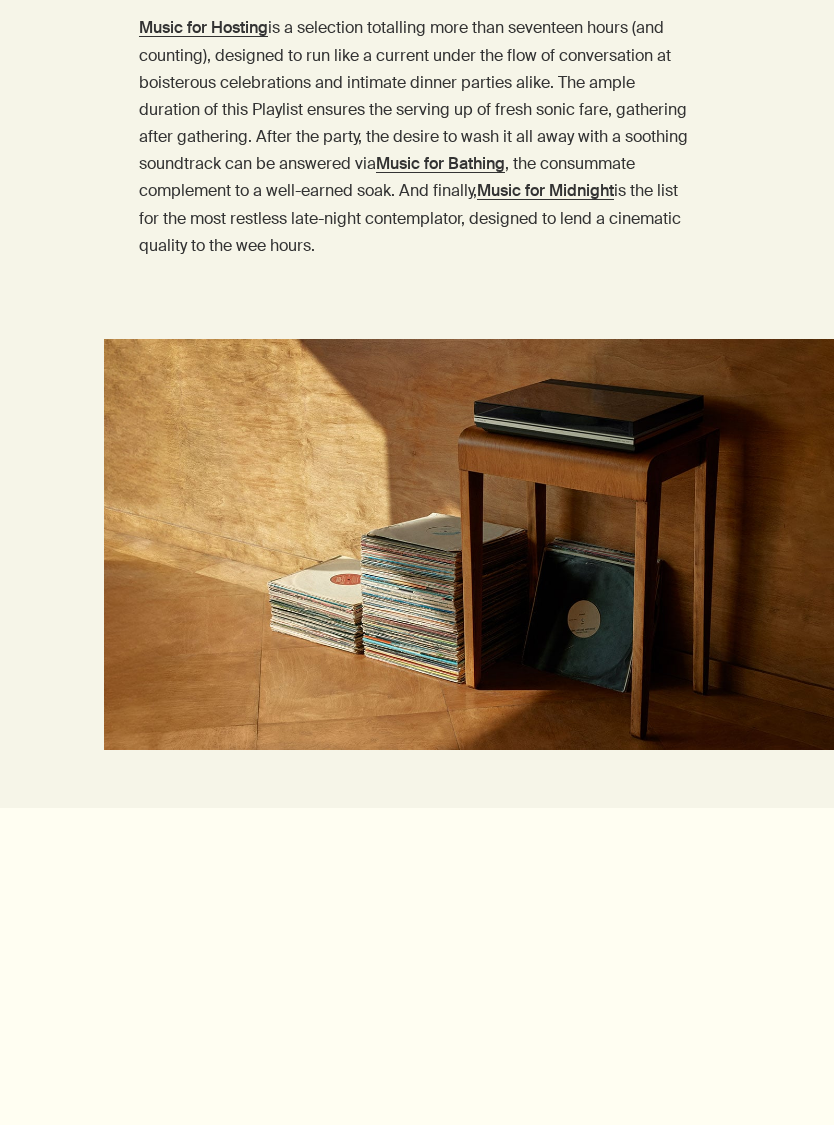 click on "Playlists" at bounding box center (388, -246) 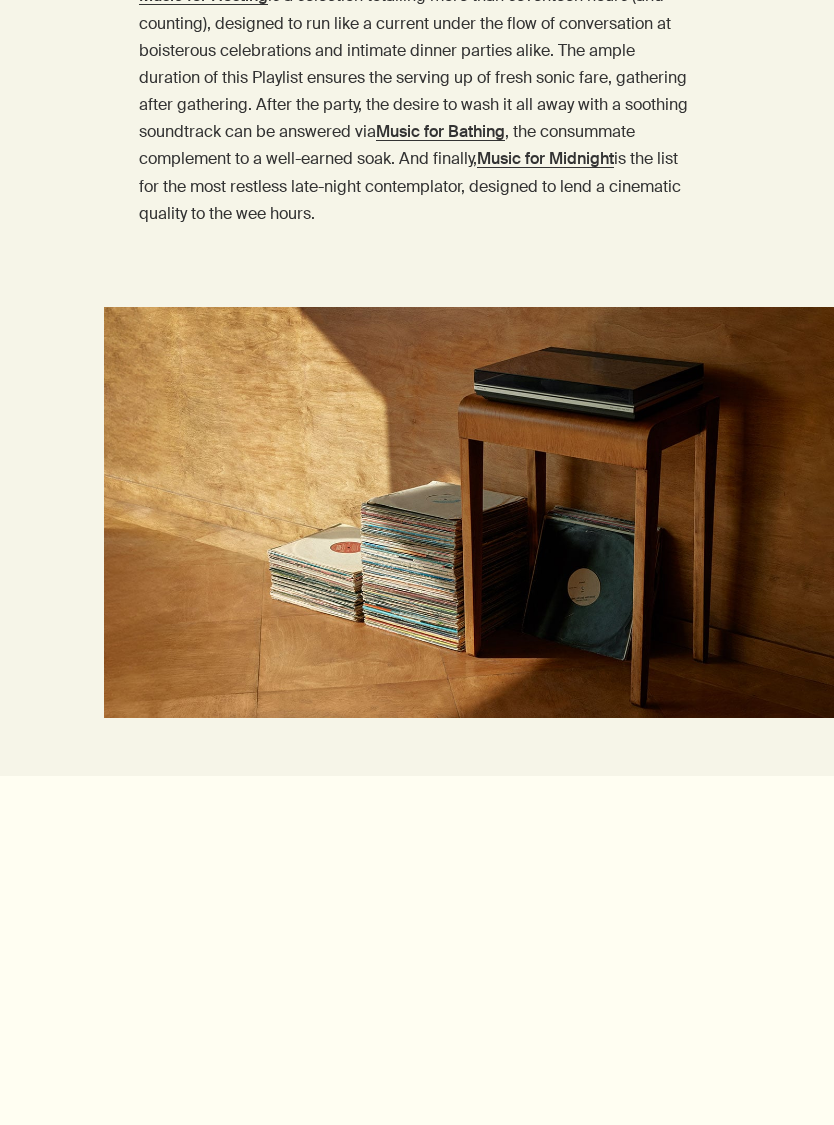 scroll, scrollTop: 2514, scrollLeft: 0, axis: vertical 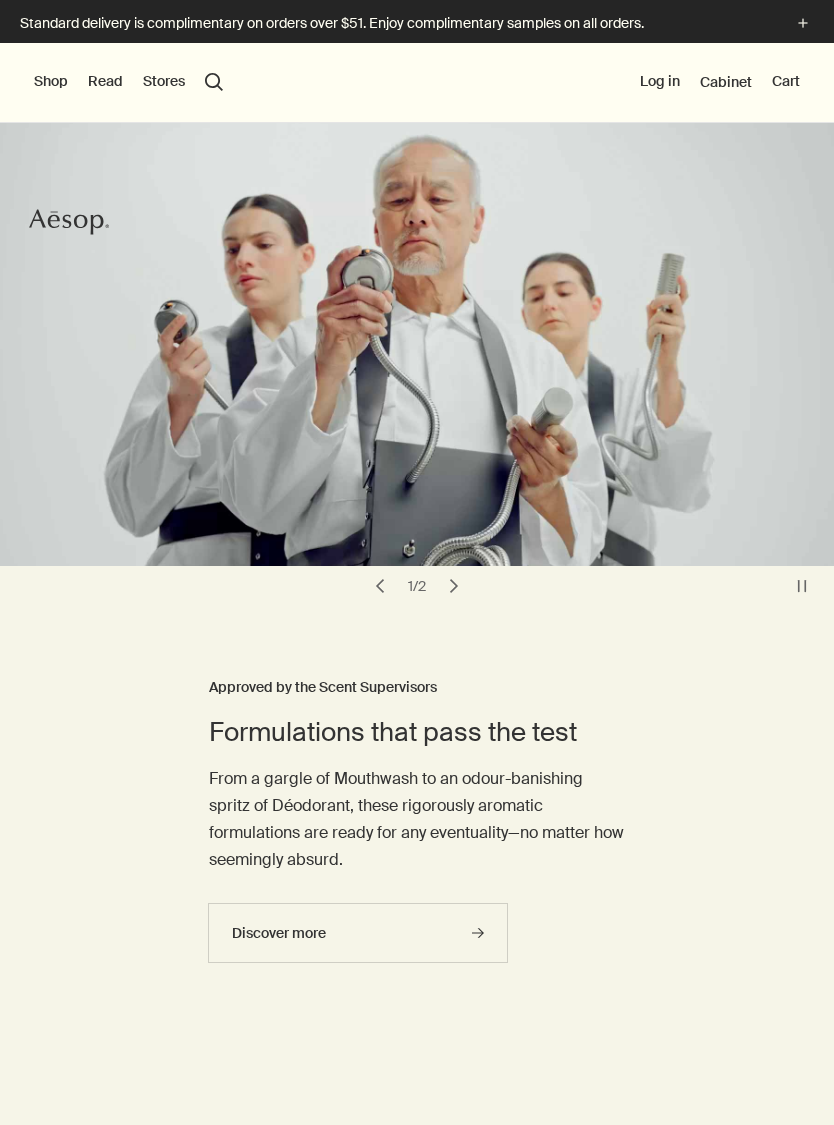 click on "Shop" at bounding box center [51, 82] 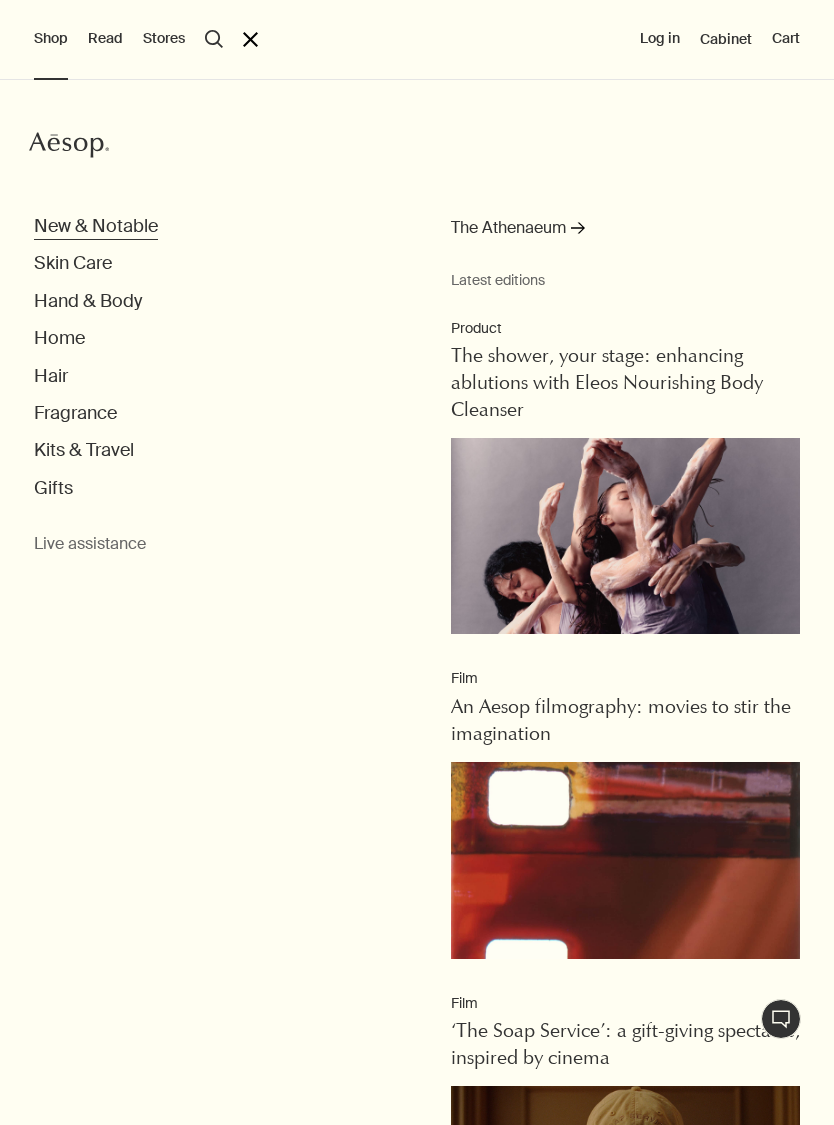 click on "New & Notable" at bounding box center [96, 226] 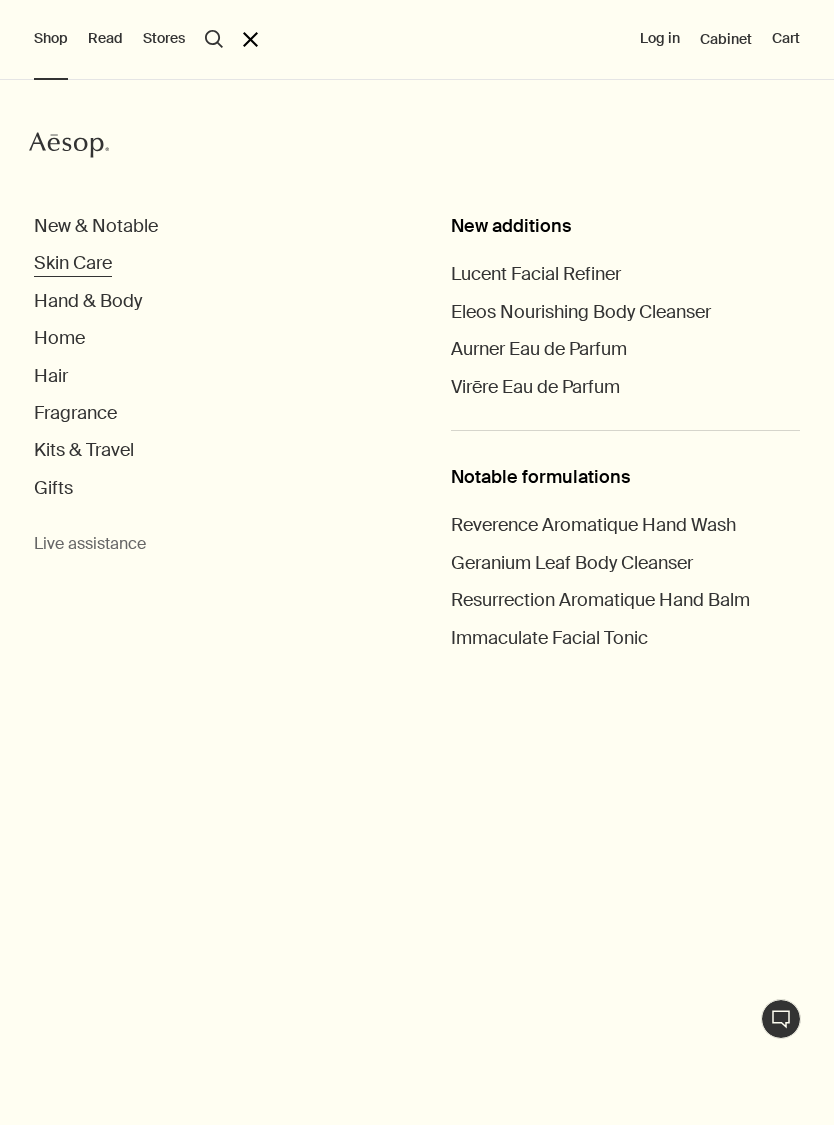 click on "Skin Care" at bounding box center (73, 263) 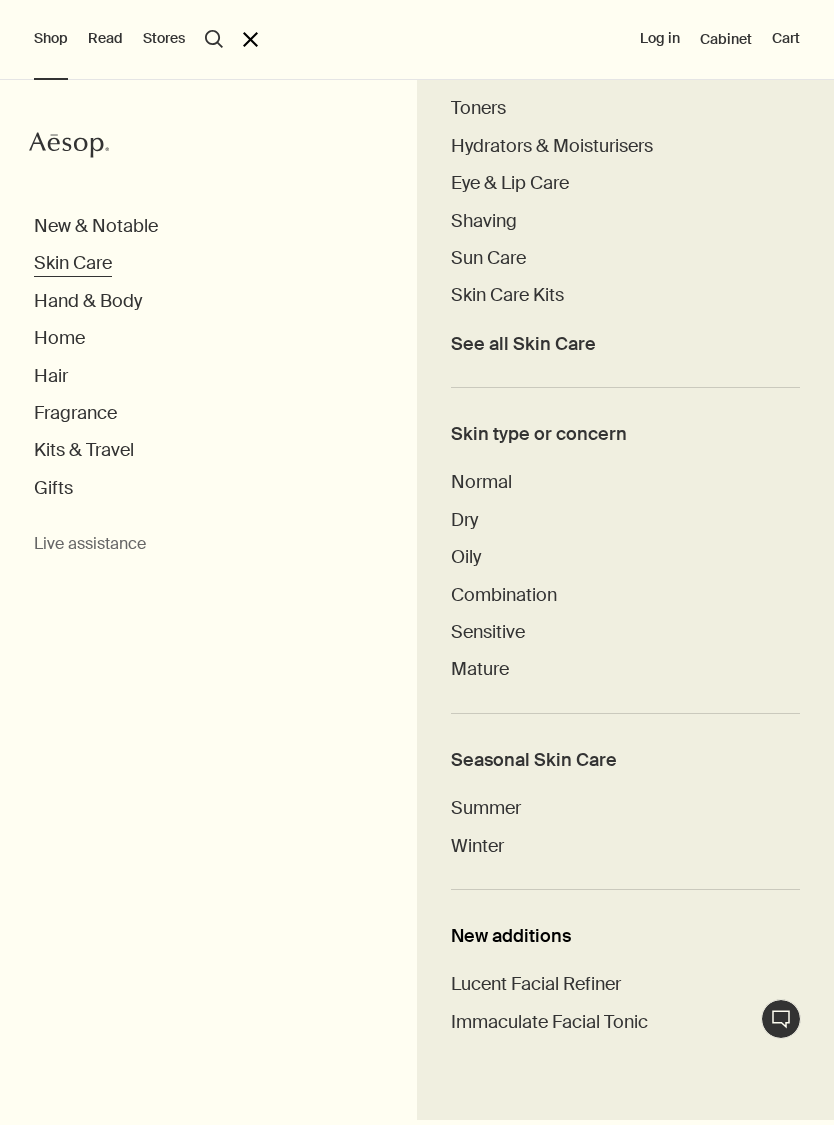 scroll, scrollTop: 542, scrollLeft: 0, axis: vertical 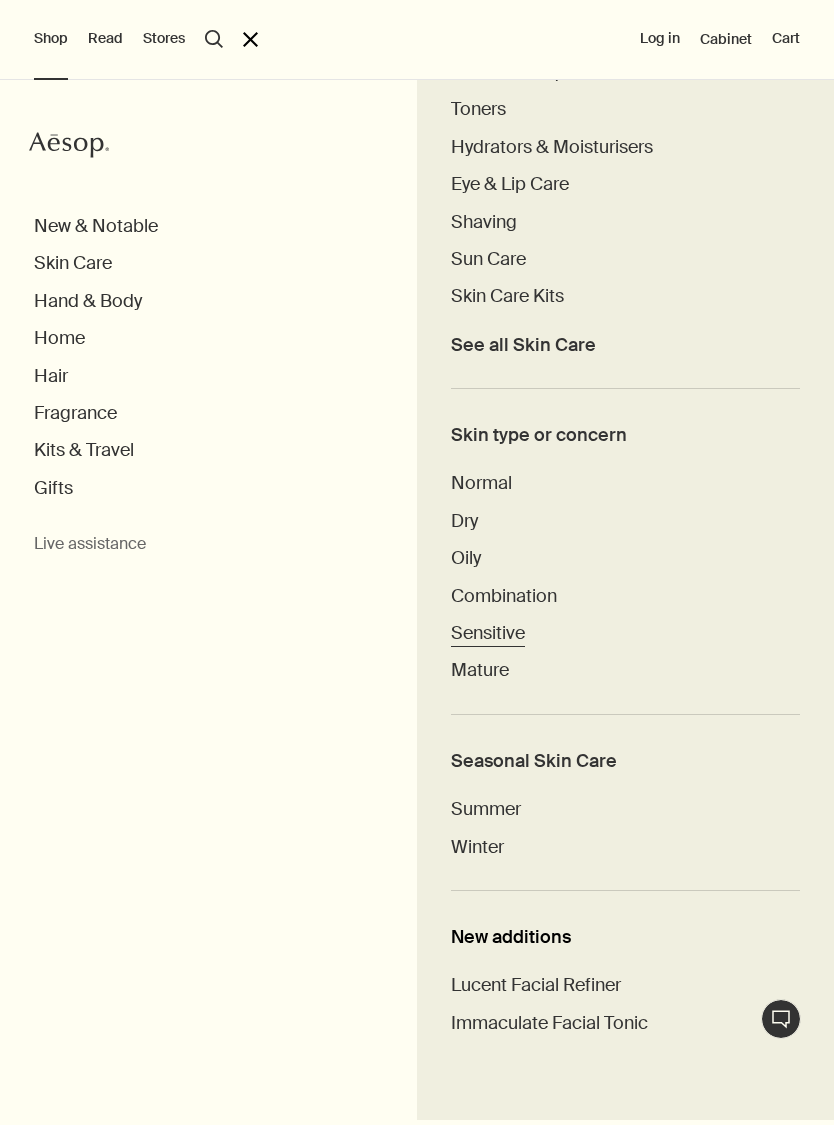 click on "Sensitive" at bounding box center (488, 633) 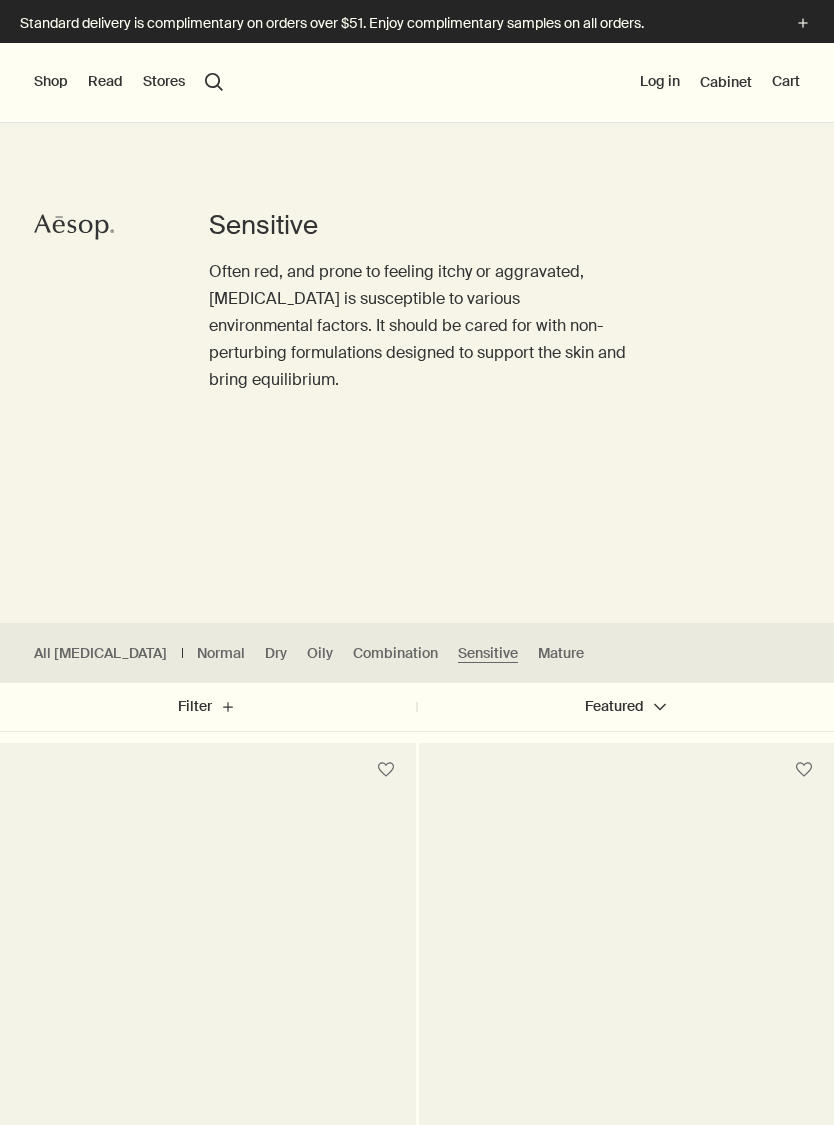 scroll, scrollTop: 0, scrollLeft: 0, axis: both 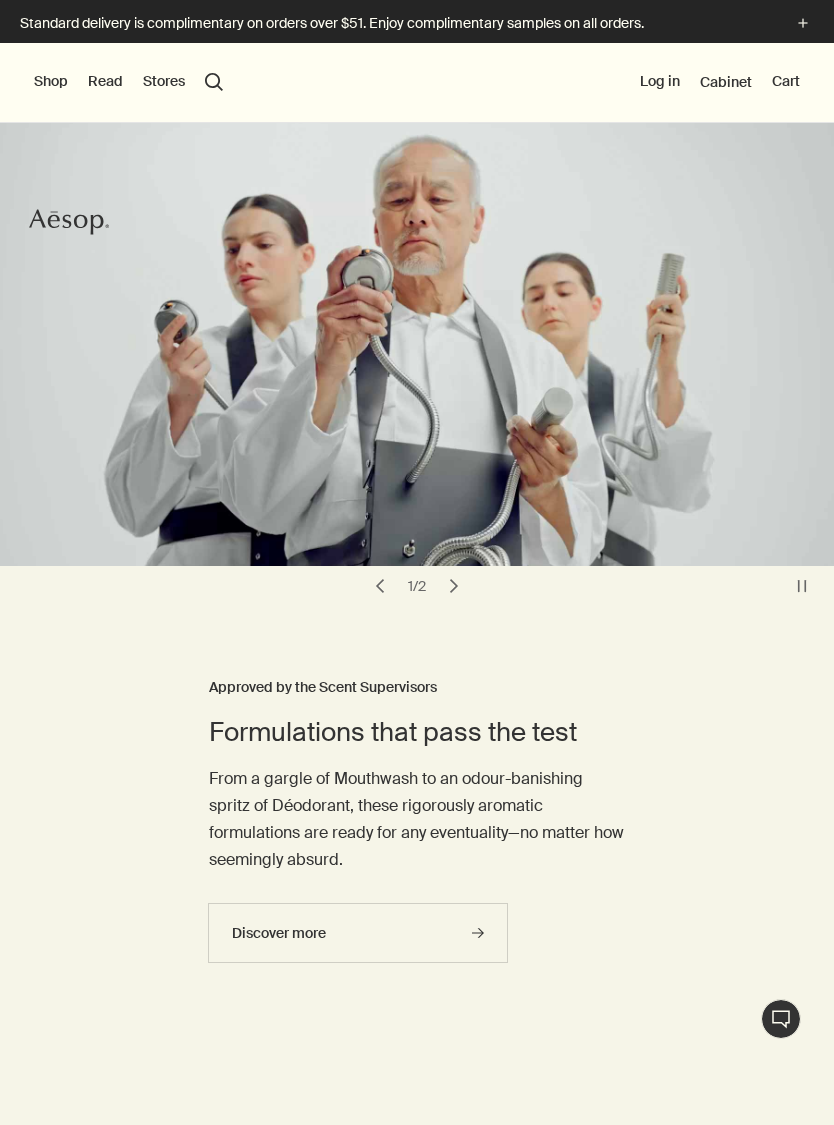 click on "Shop" at bounding box center (51, 82) 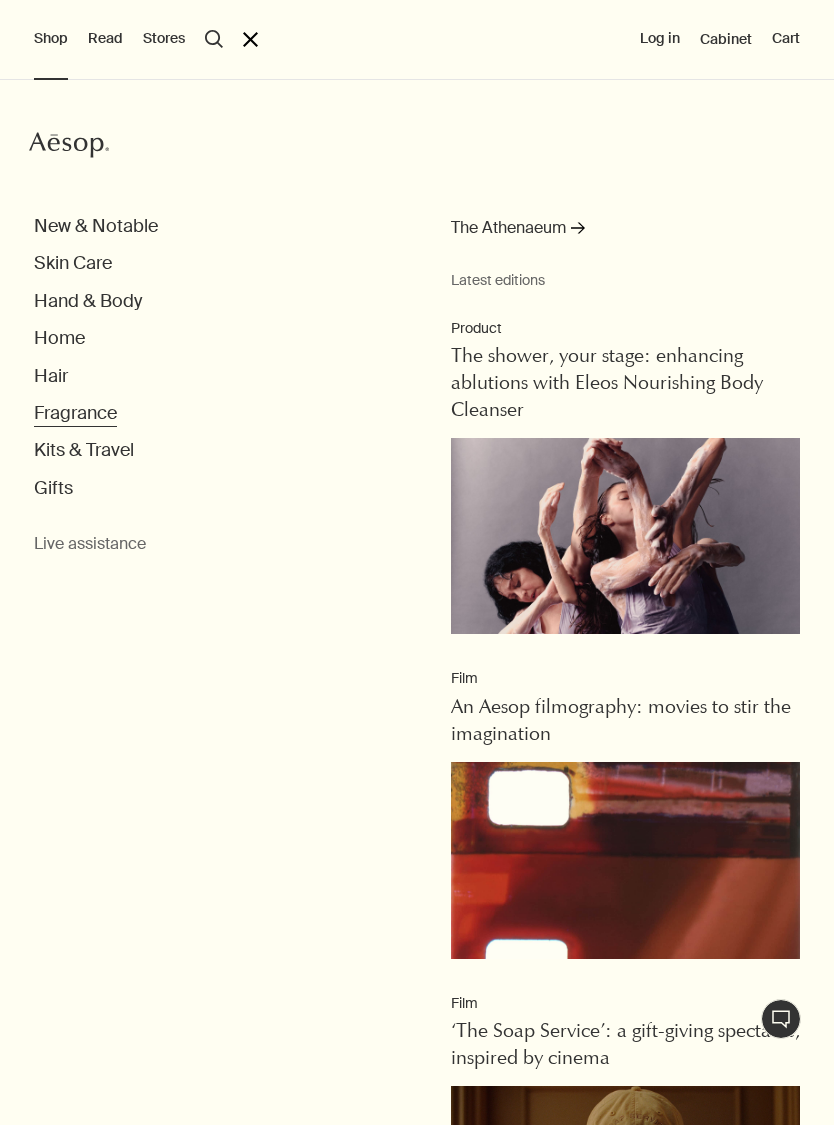 click on "Fragrance" at bounding box center (75, 413) 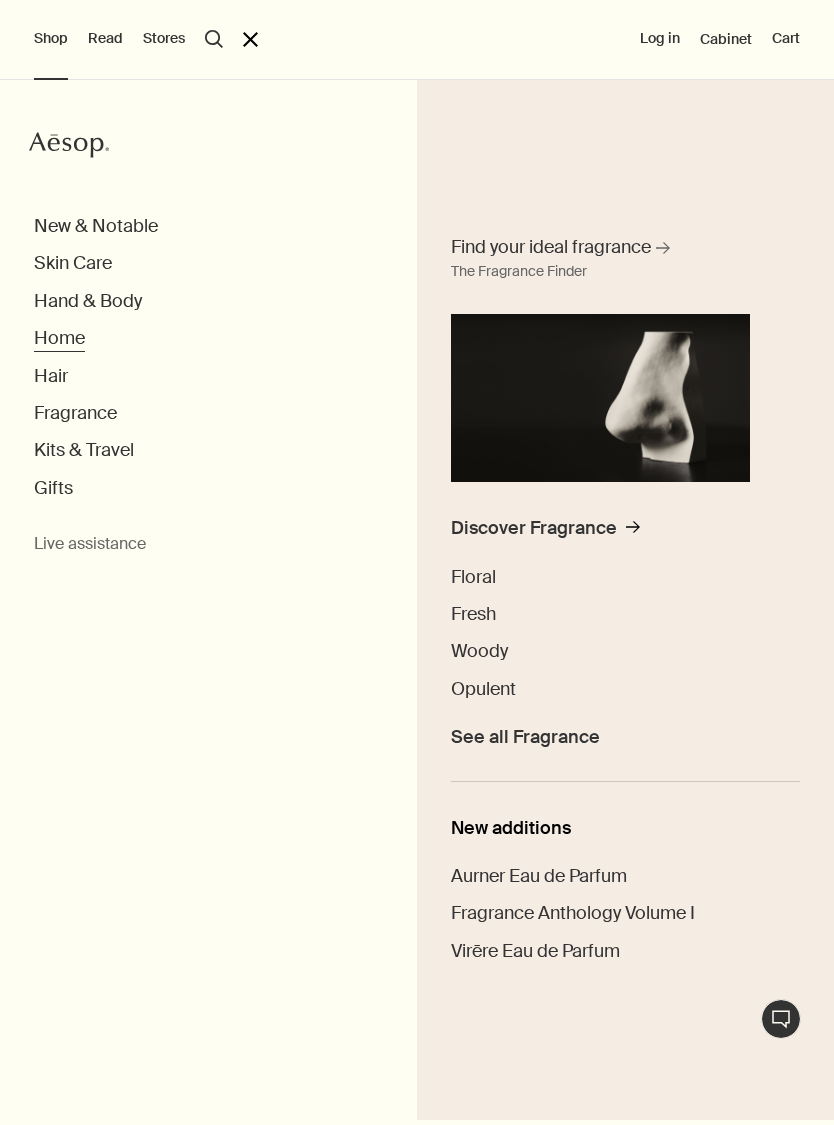 click on "Home" at bounding box center (59, 338) 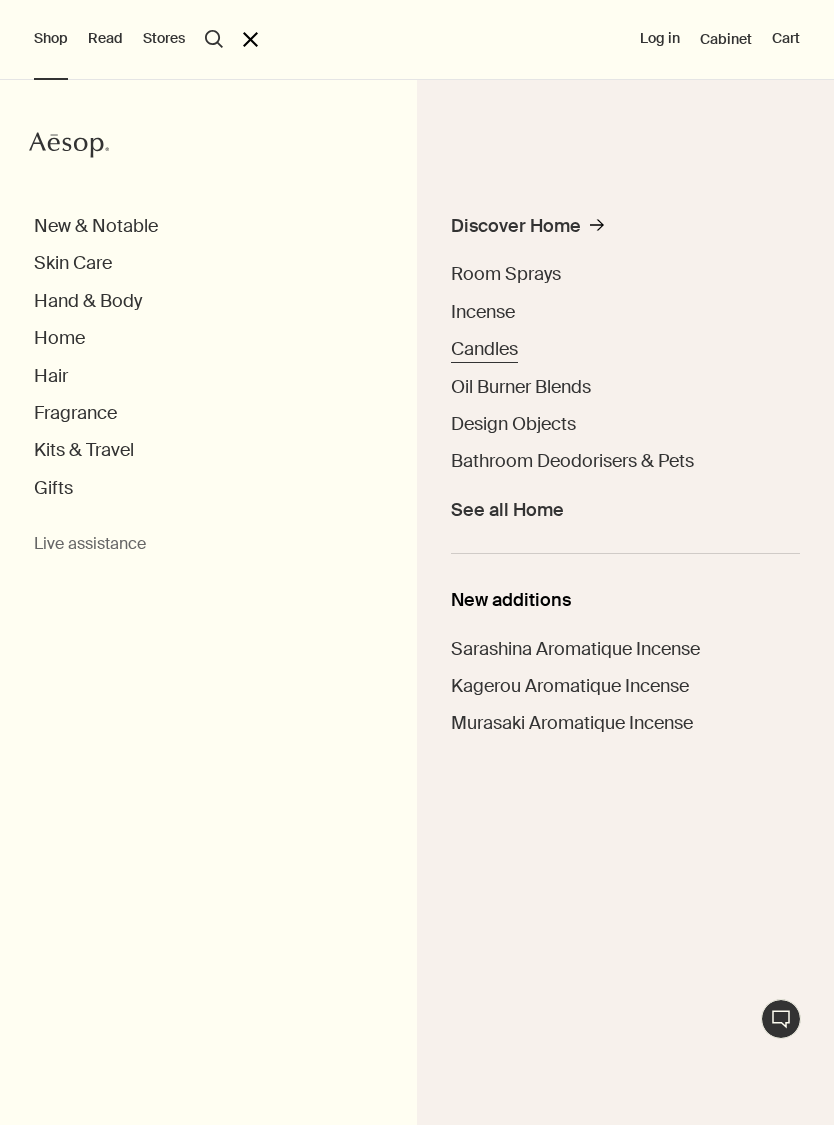 click on "Candles" at bounding box center (484, 349) 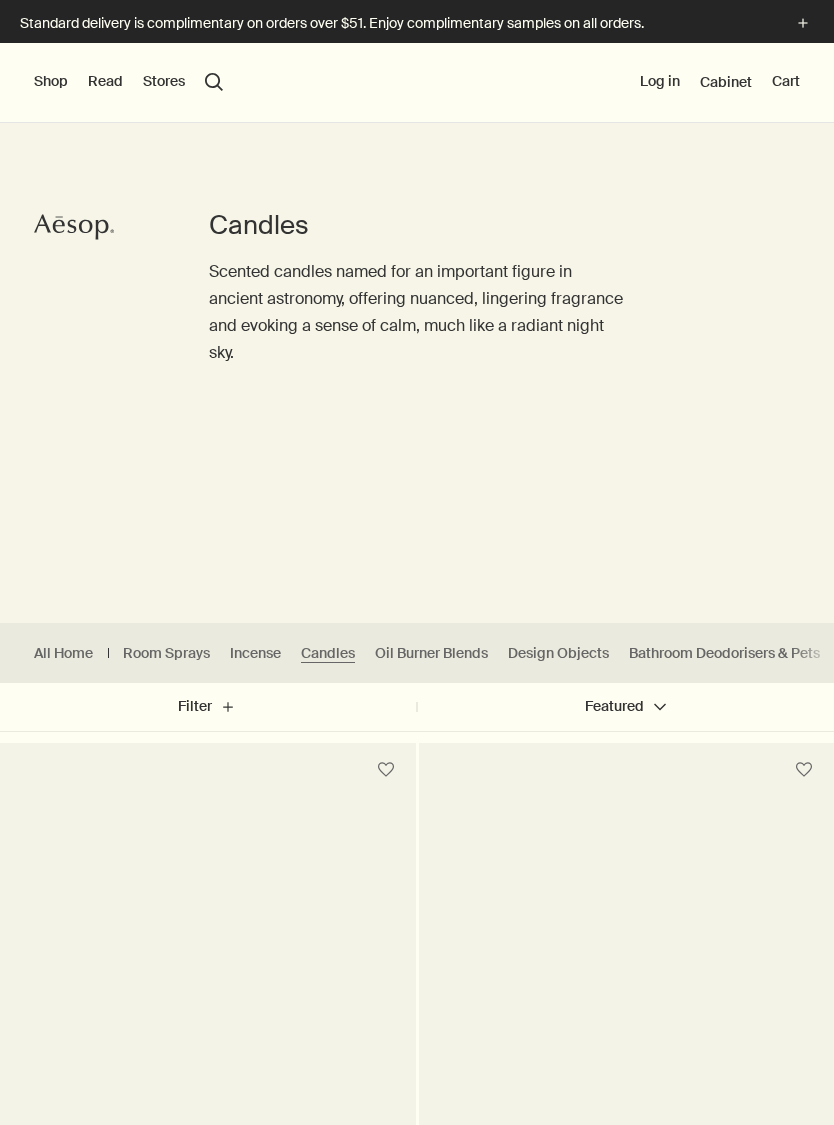 scroll, scrollTop: 0, scrollLeft: 0, axis: both 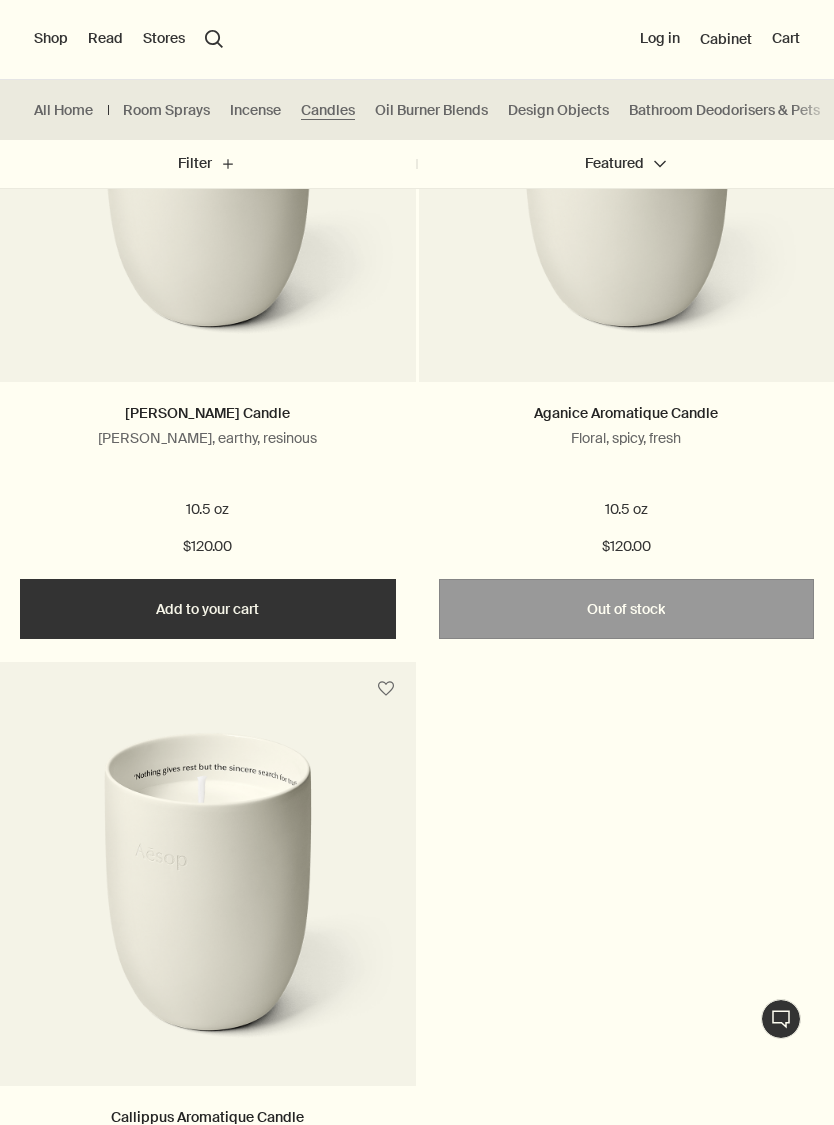 click at bounding box center (208, 200) 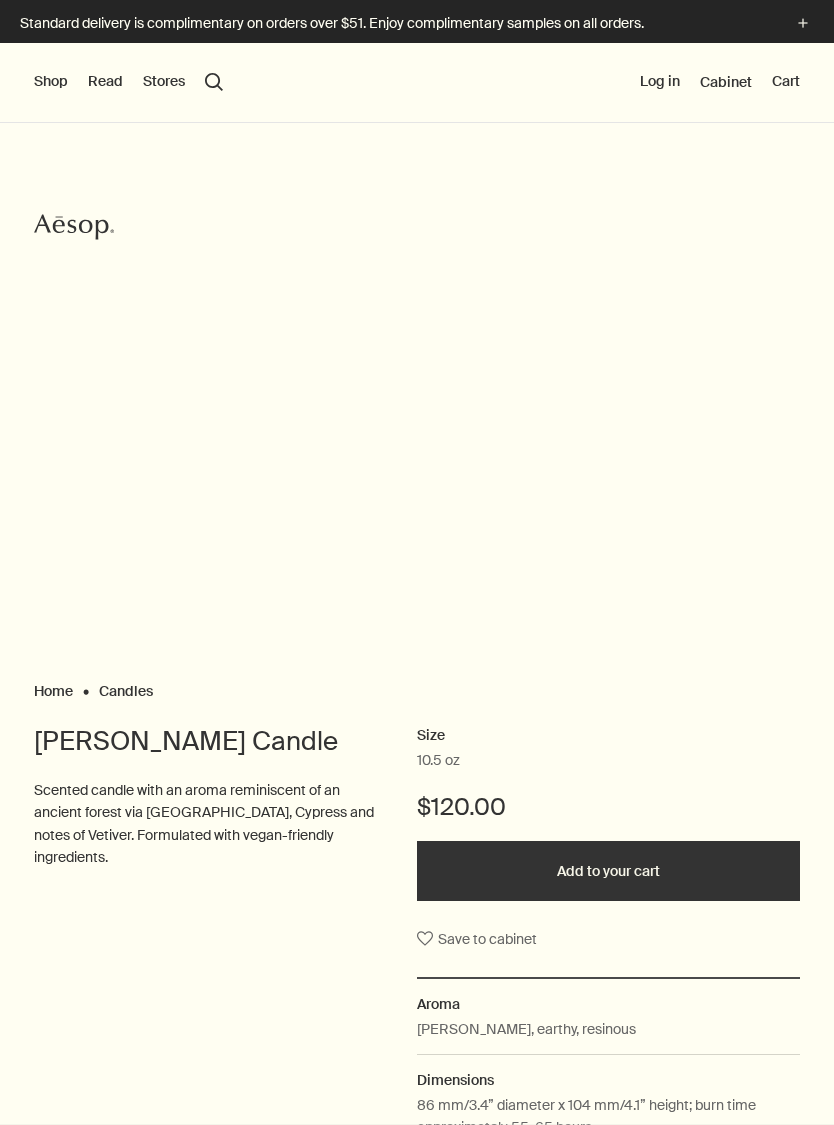 scroll, scrollTop: 0, scrollLeft: 0, axis: both 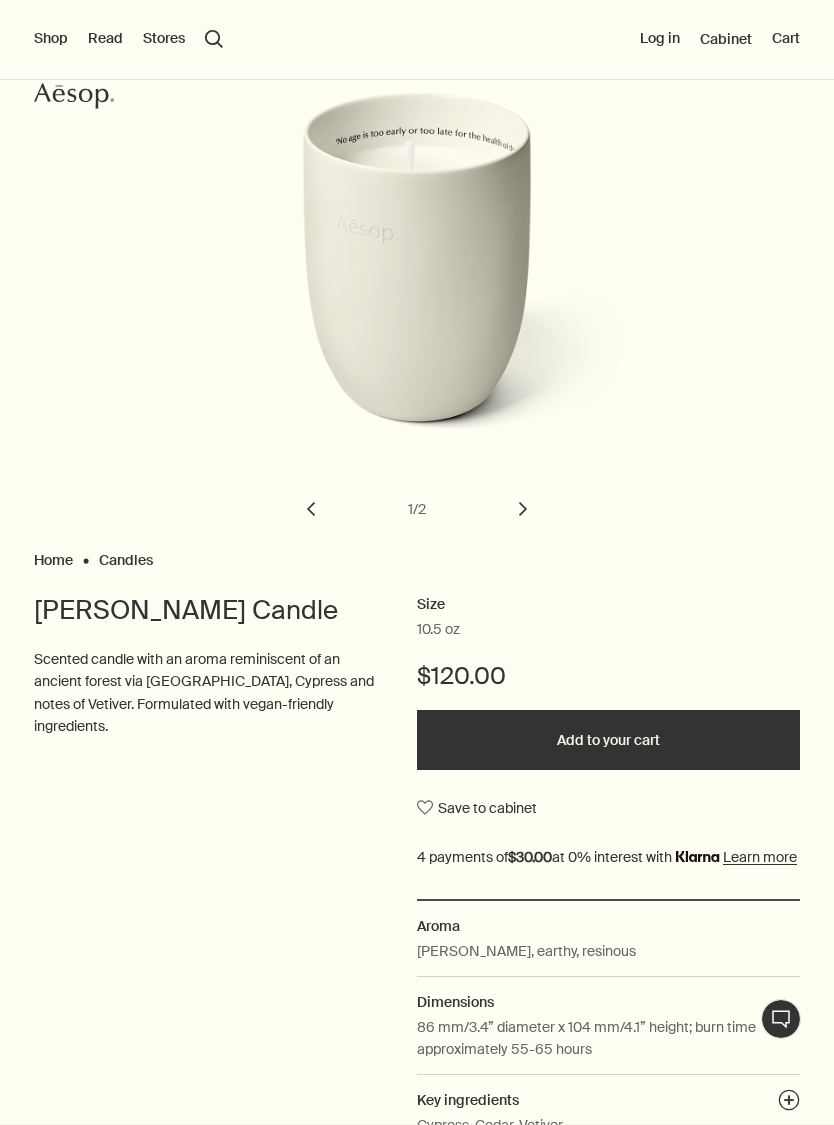 click at bounding box center (423, 282) 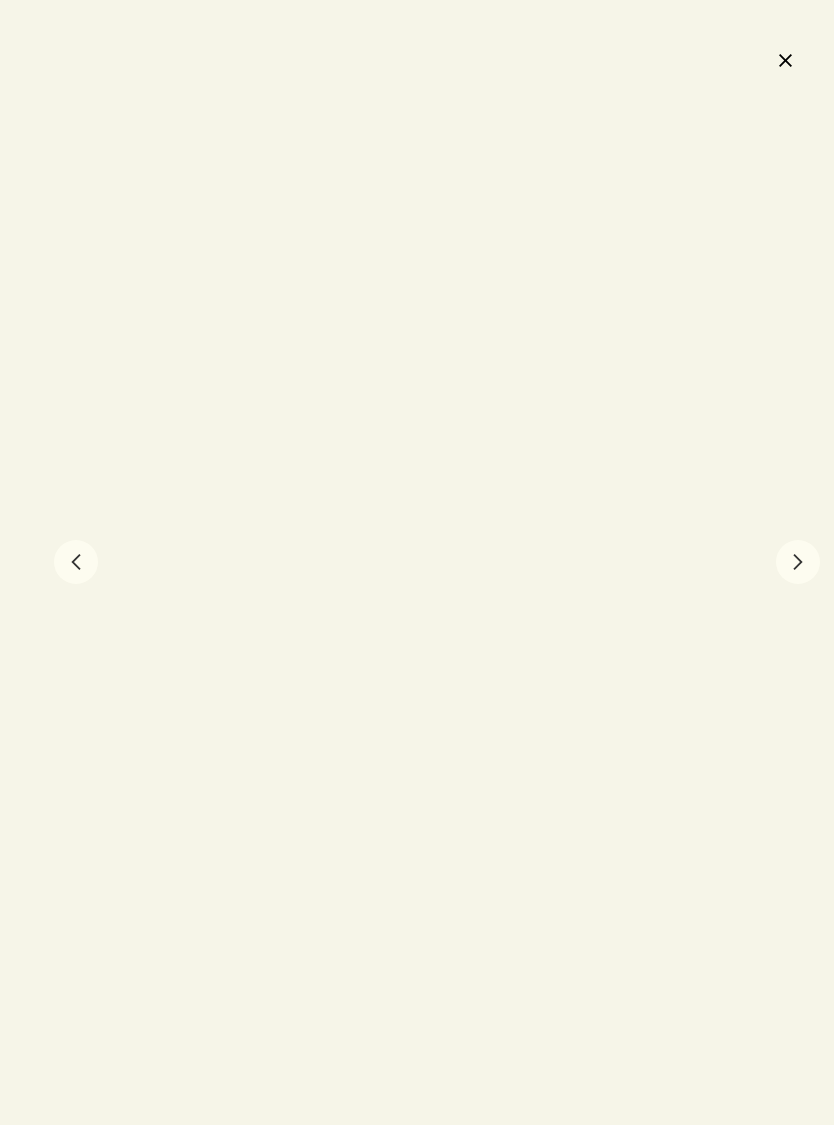 click on "chevron" at bounding box center (798, 562) 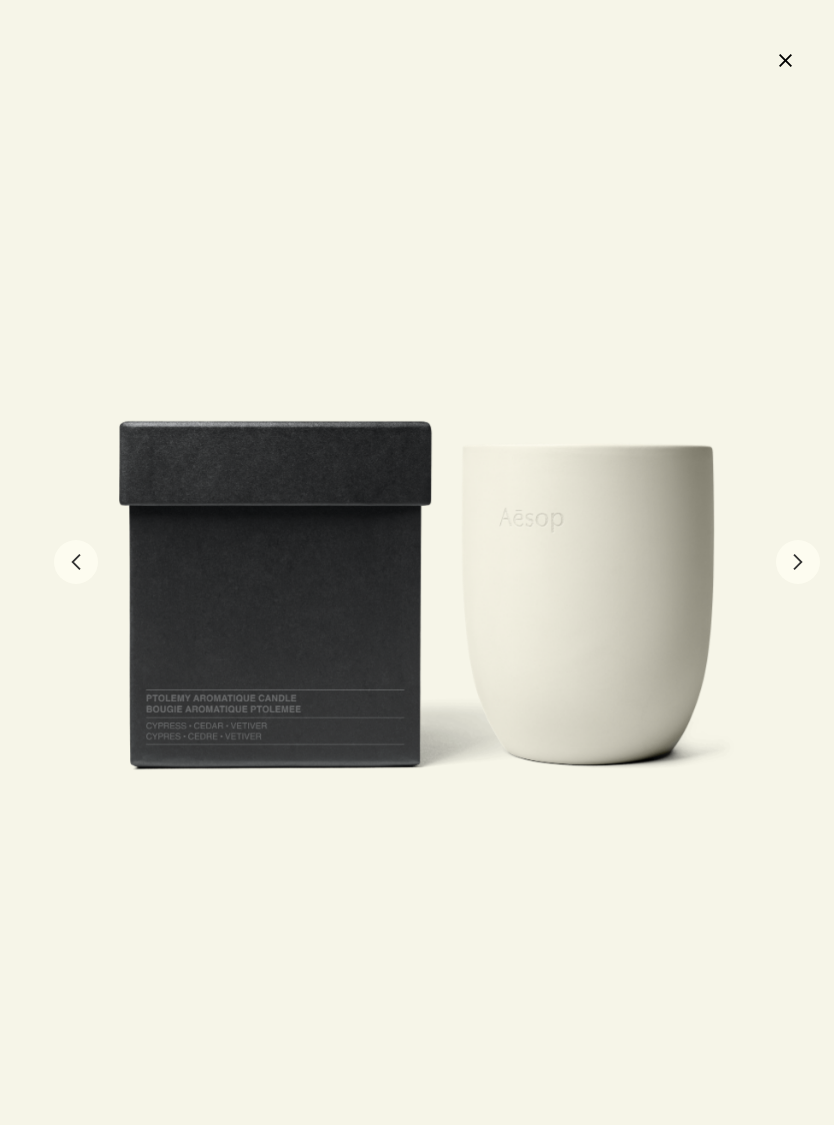 click at bounding box center (417, 562) 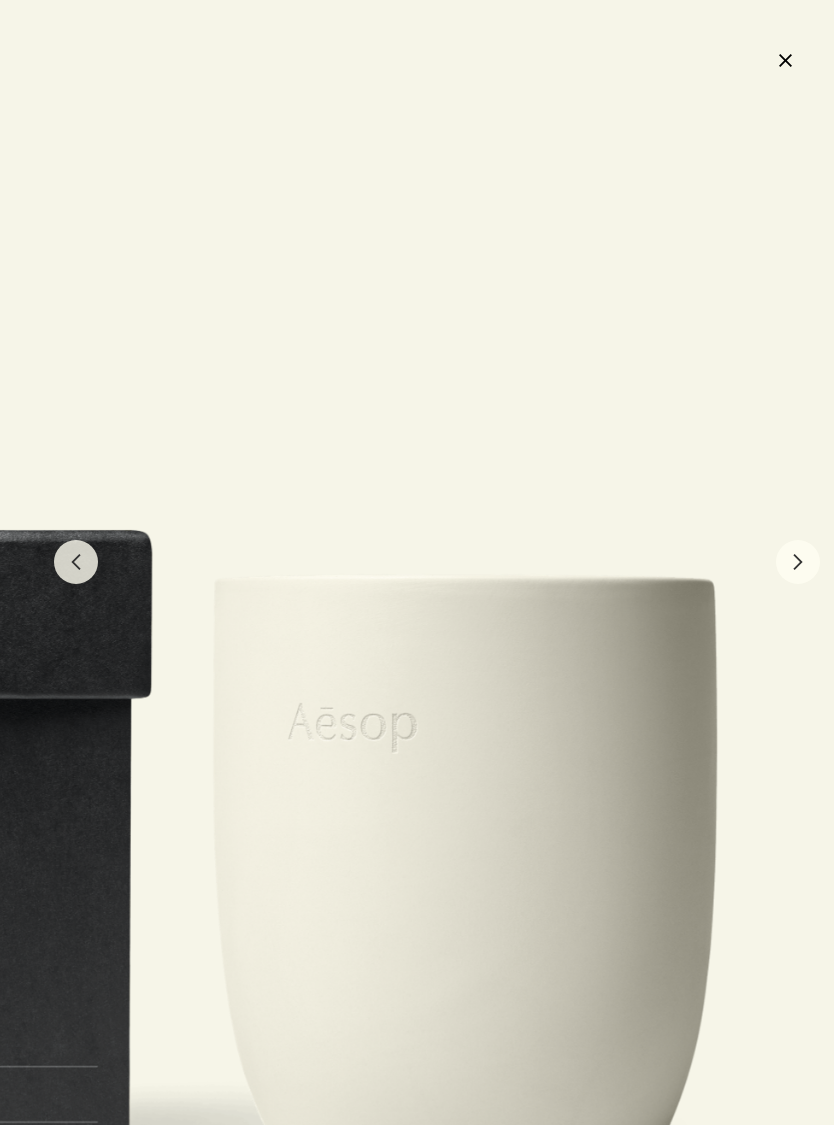 click on "close" at bounding box center [785, 60] 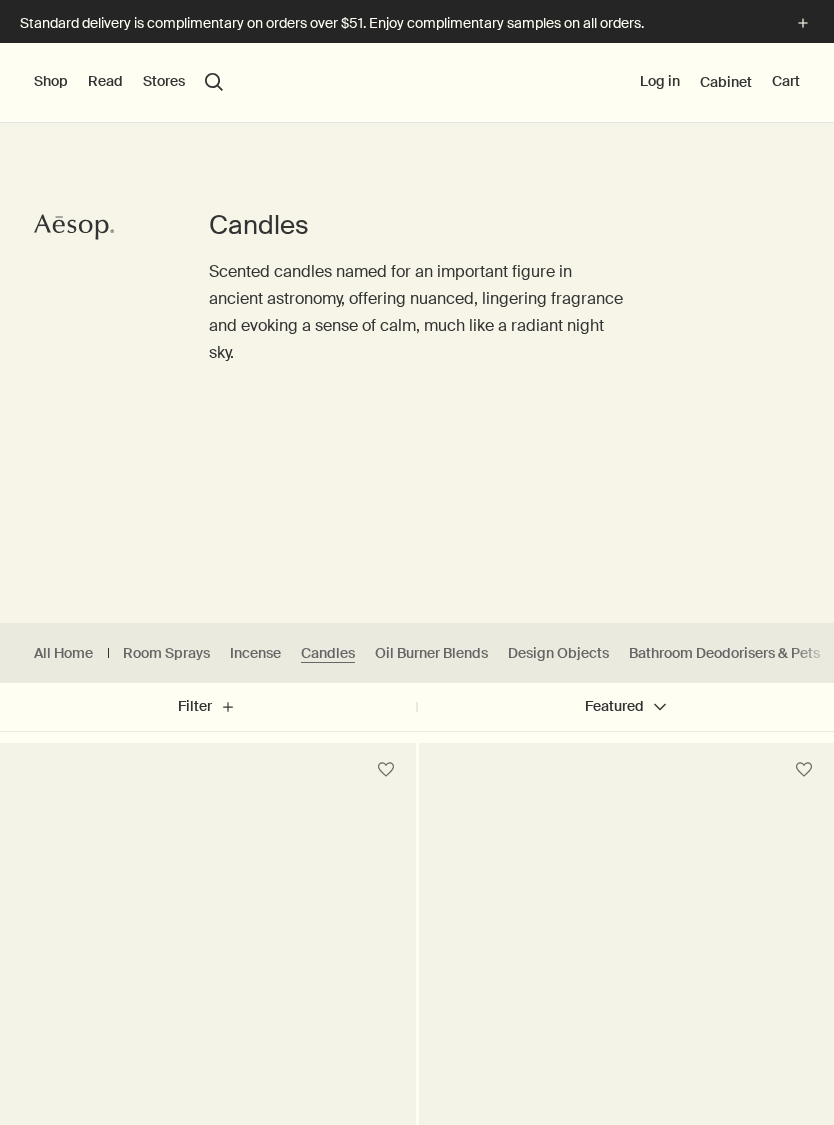 scroll, scrollTop: 0, scrollLeft: 0, axis: both 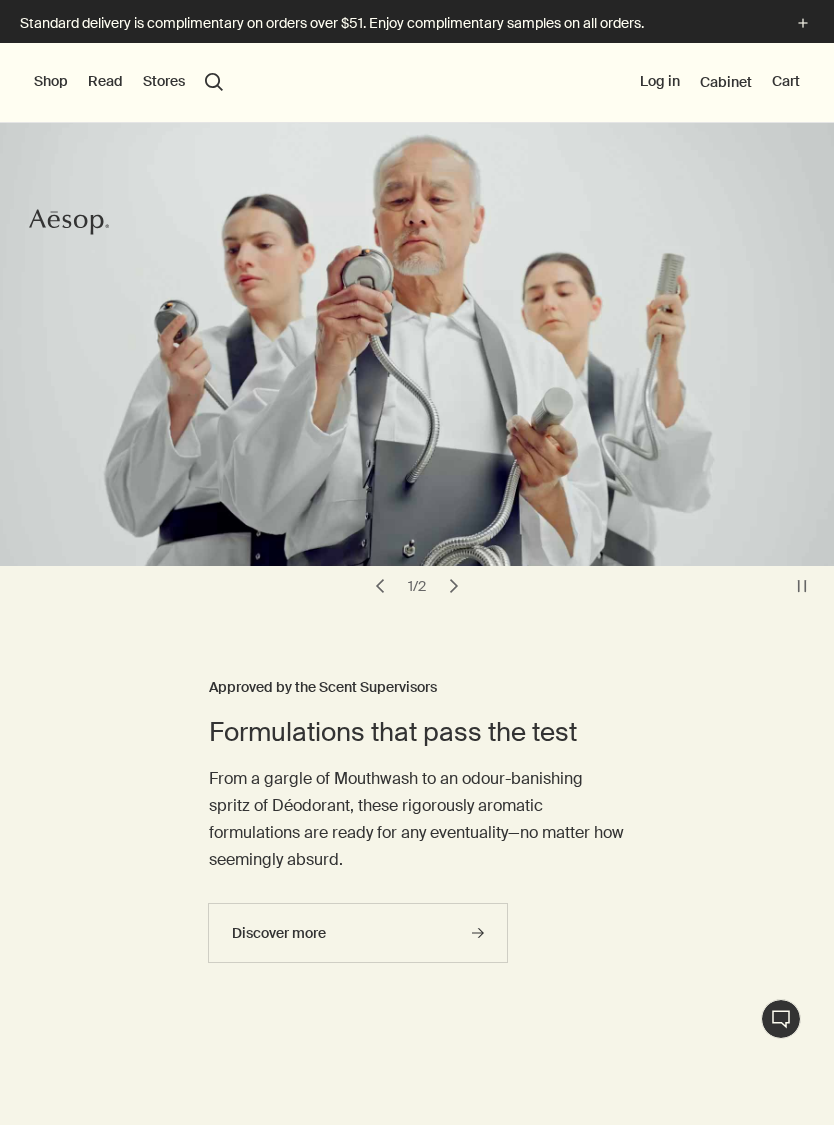 click on "Shop" at bounding box center [51, 82] 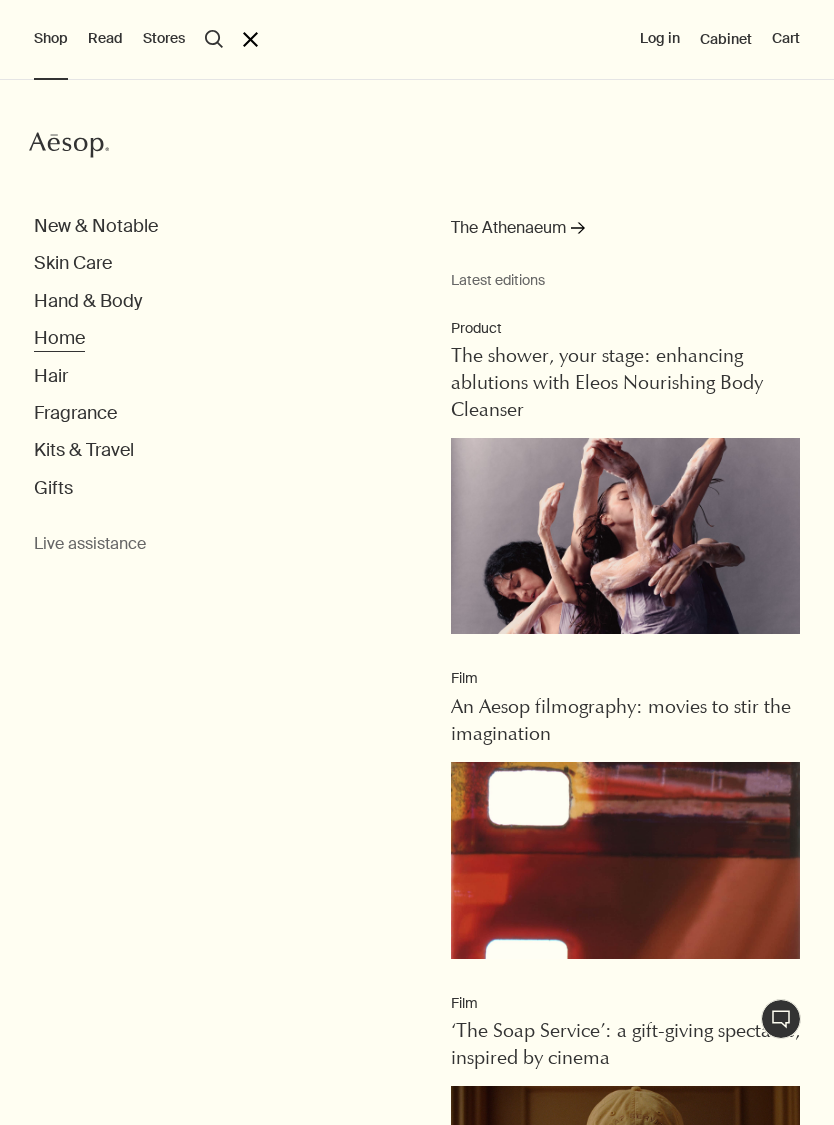 click on "Home" at bounding box center [59, 338] 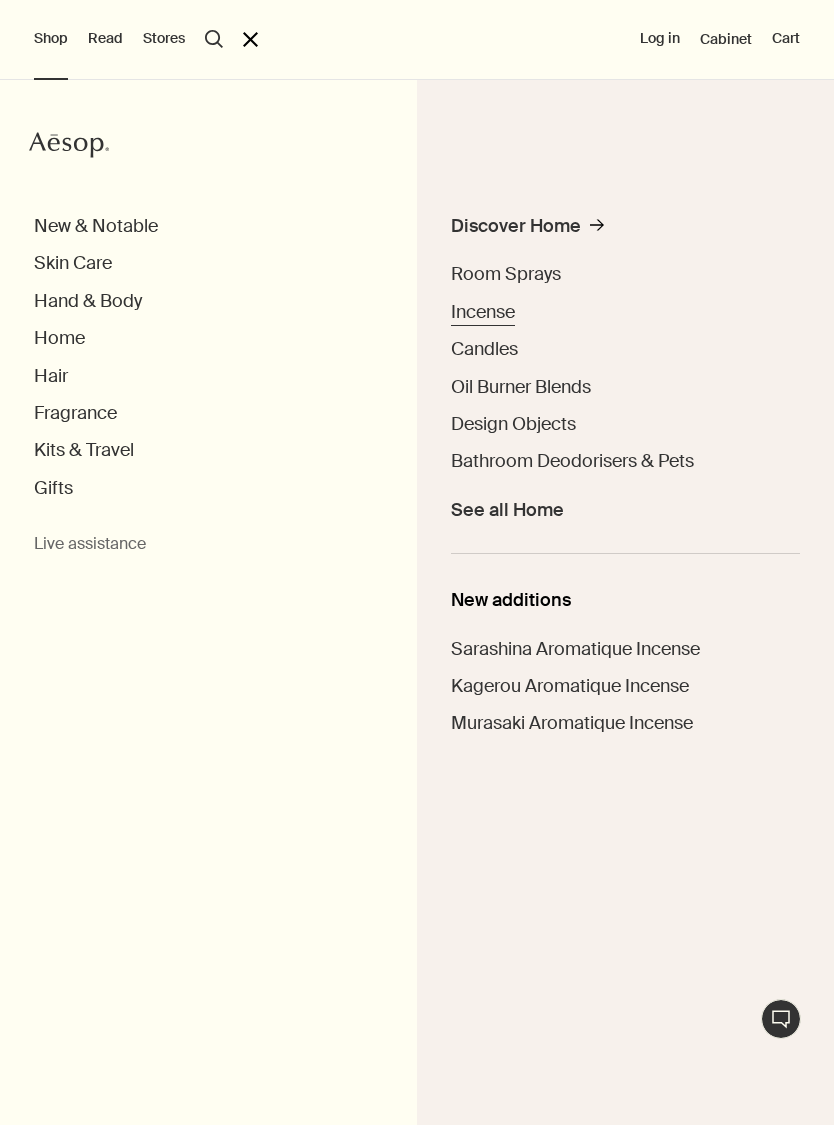 click on "Incense" at bounding box center (483, 312) 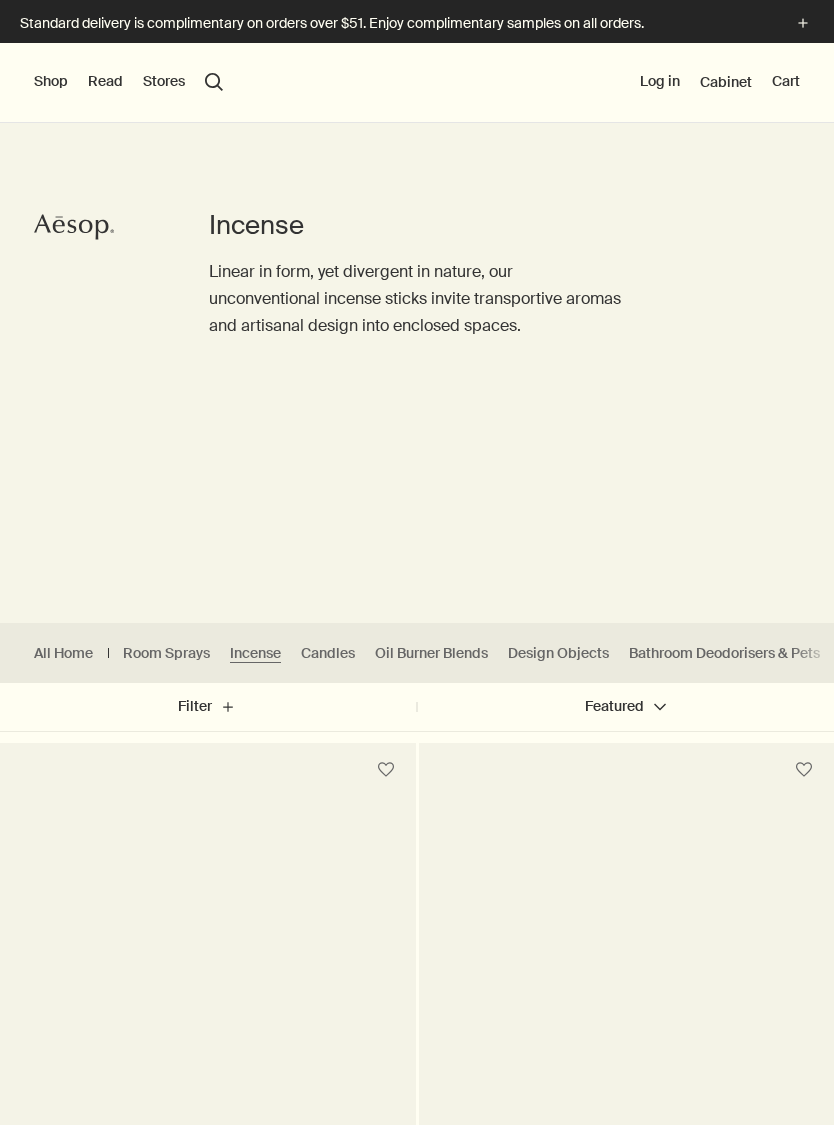 scroll, scrollTop: 0, scrollLeft: 0, axis: both 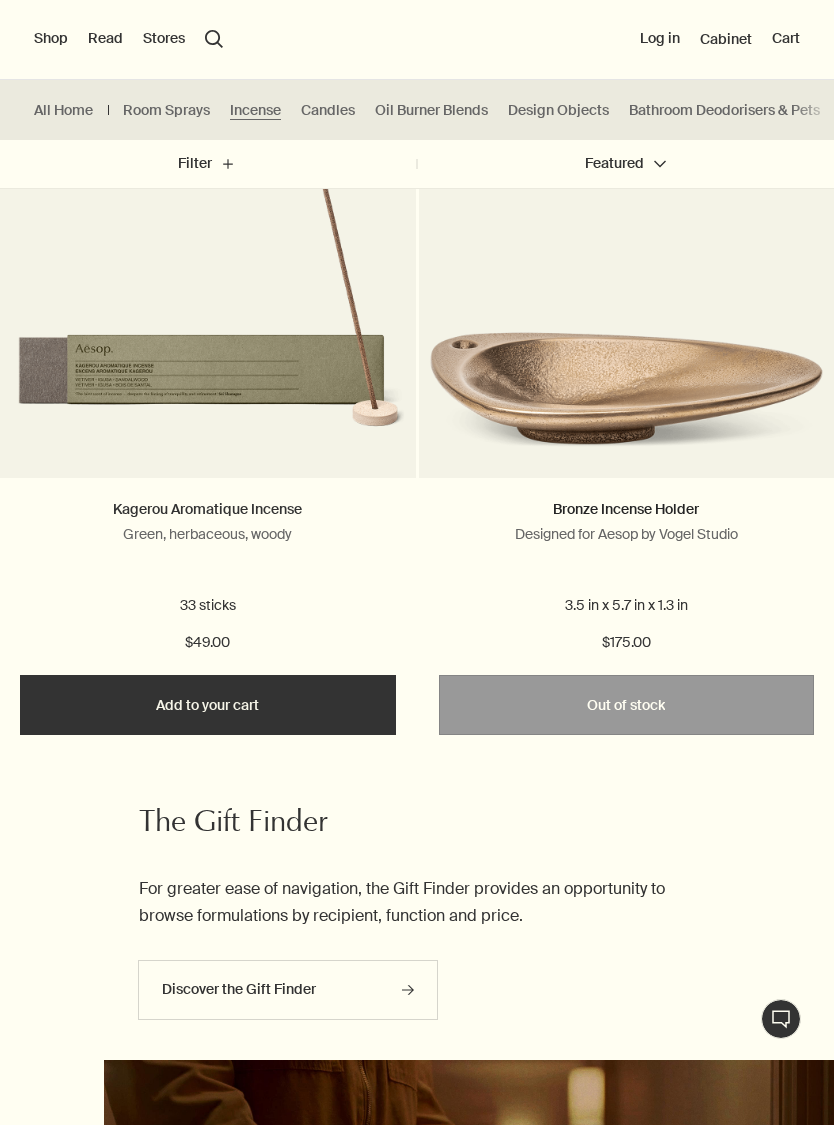 click on "Kagerou Aromatique Incense" at bounding box center [207, 509] 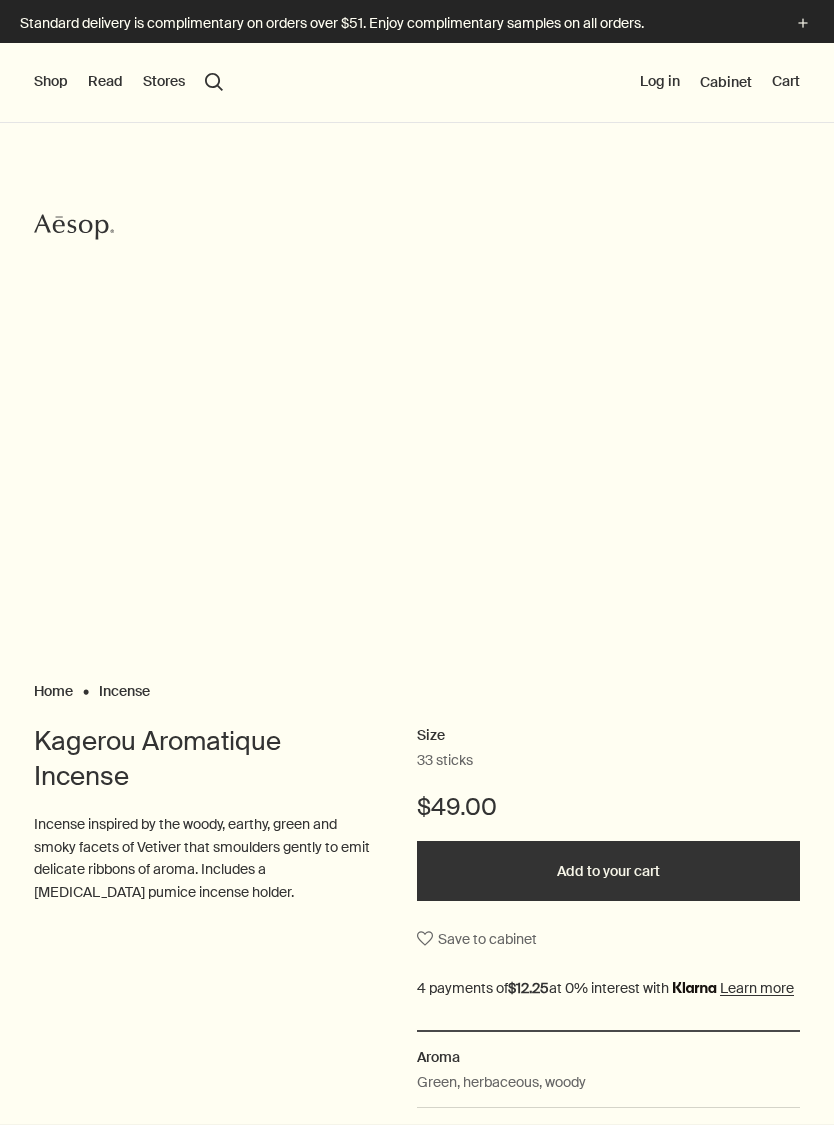 scroll, scrollTop: 0, scrollLeft: 0, axis: both 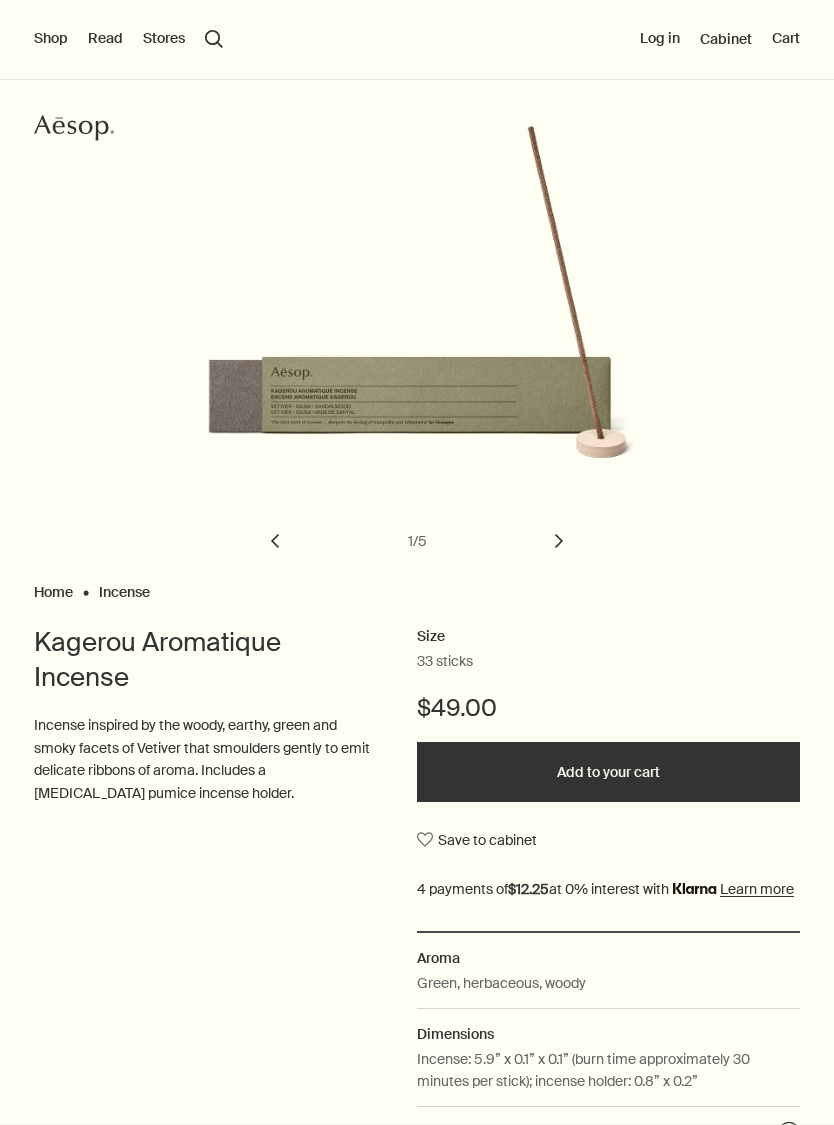 click on "chevron" at bounding box center (559, 541) 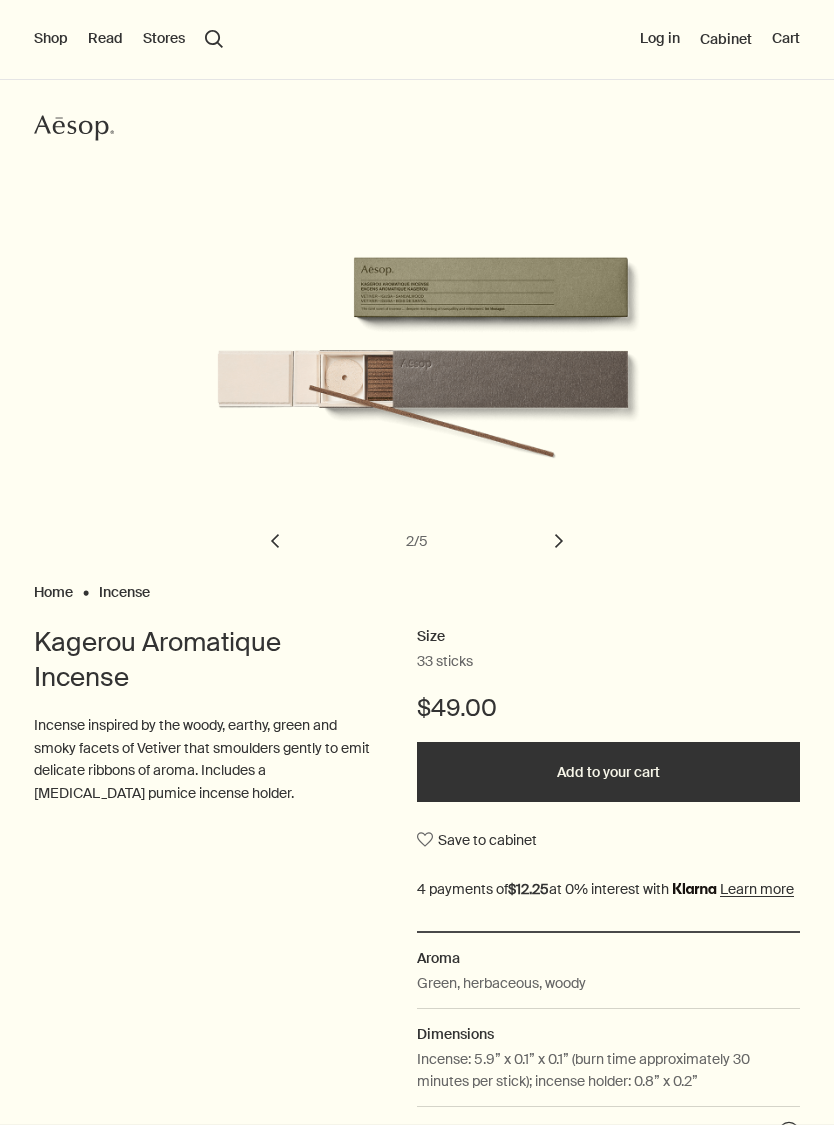 click on "chevron" at bounding box center [559, 541] 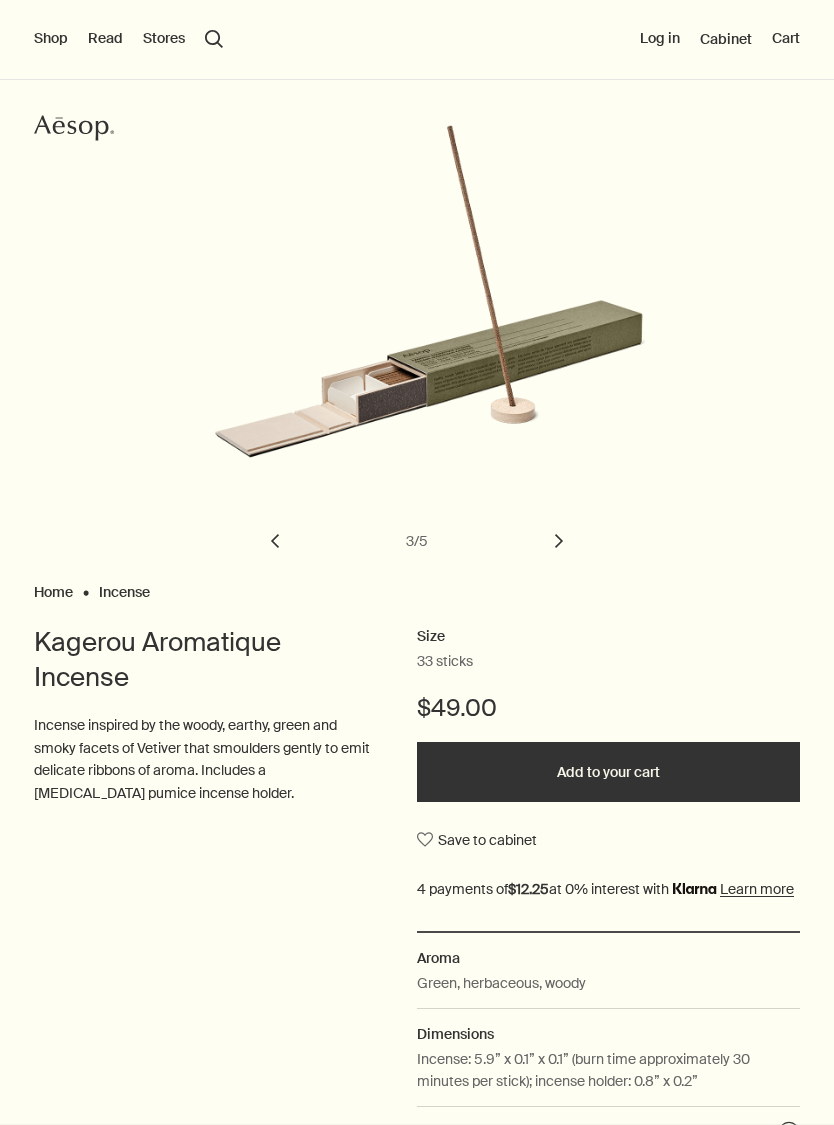 click on "chevron" at bounding box center [559, 541] 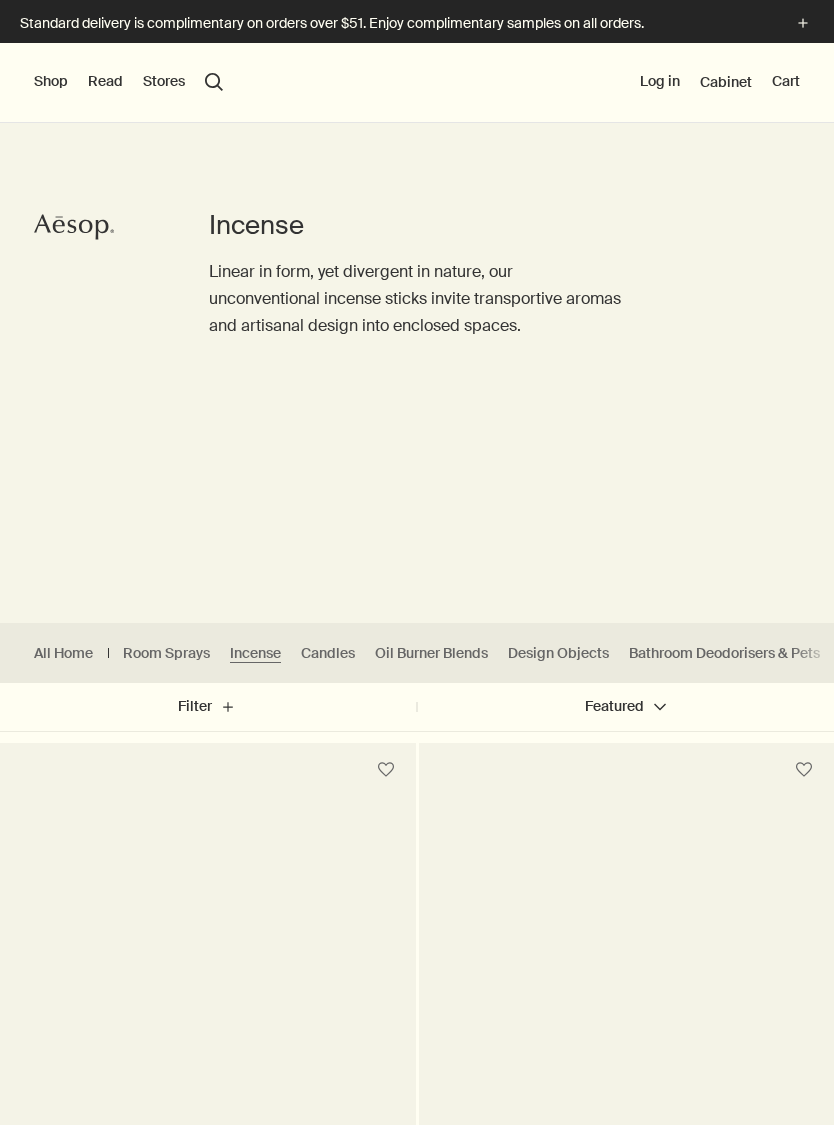 scroll, scrollTop: 0, scrollLeft: 0, axis: both 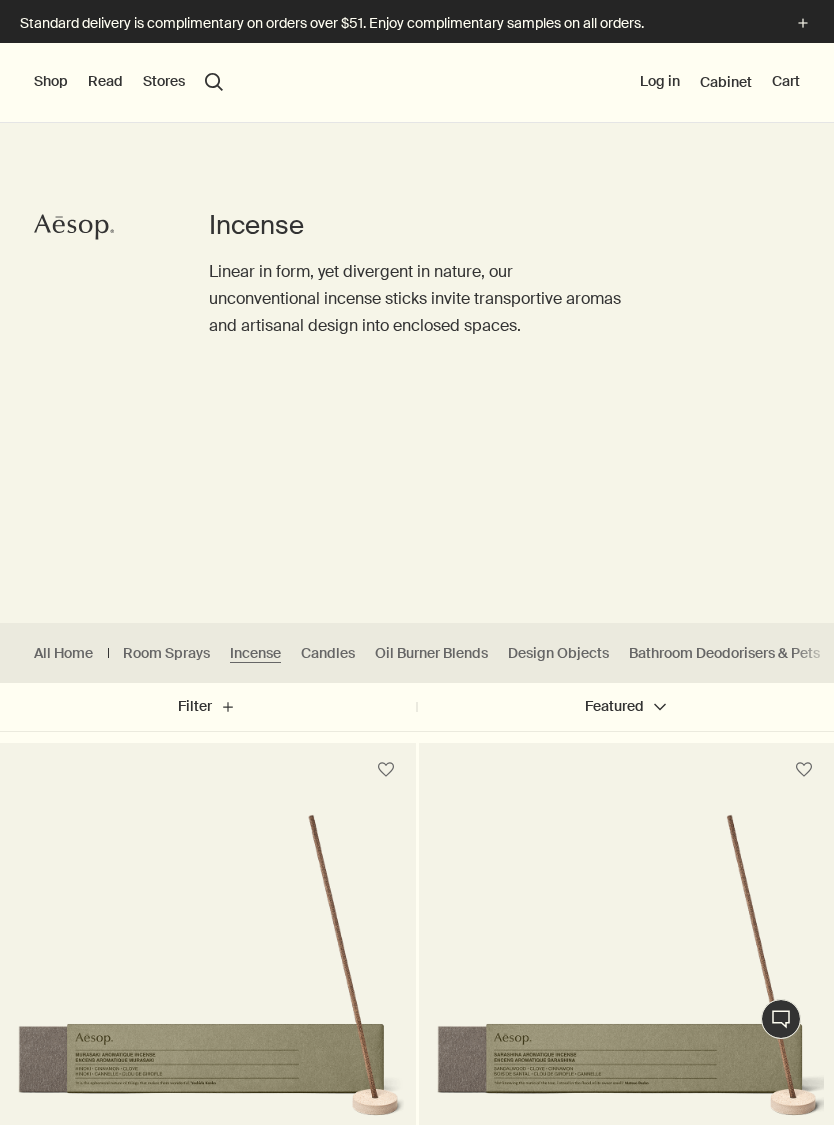 click on "Shop" at bounding box center (51, 82) 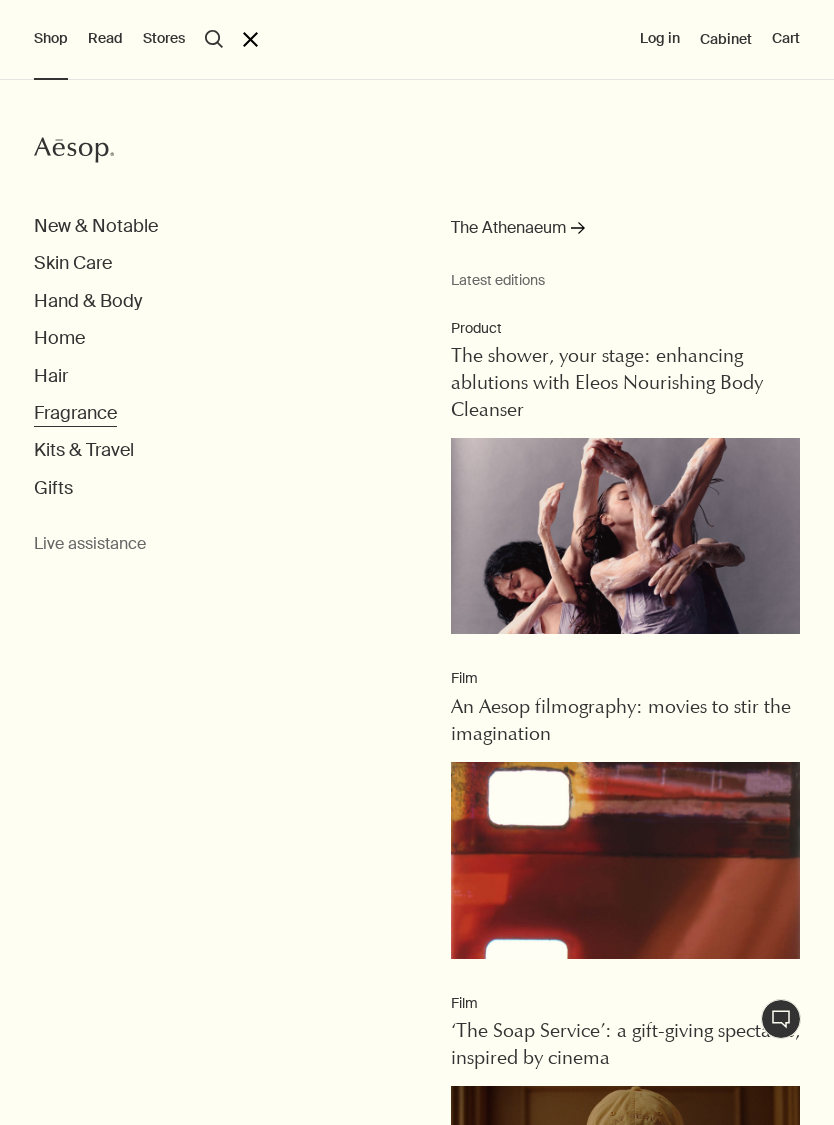 click on "Fragrance" at bounding box center [75, 413] 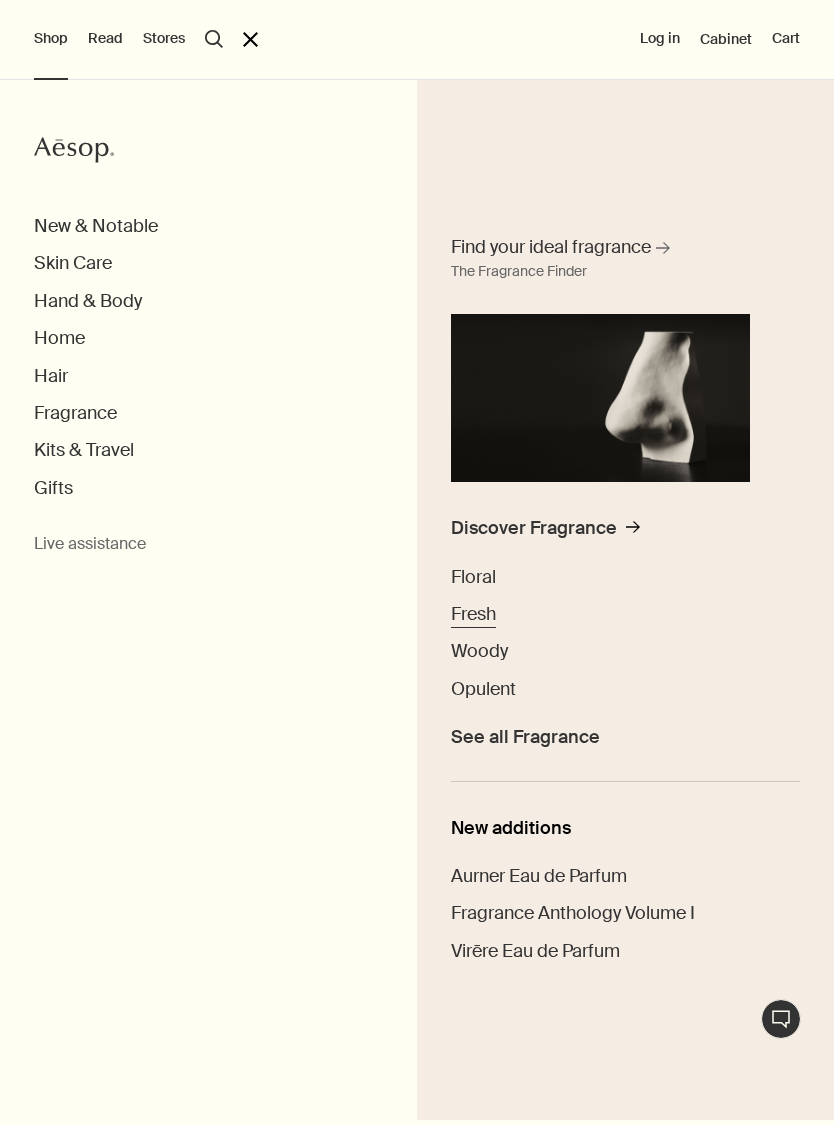 click on "Fresh" at bounding box center (473, 614) 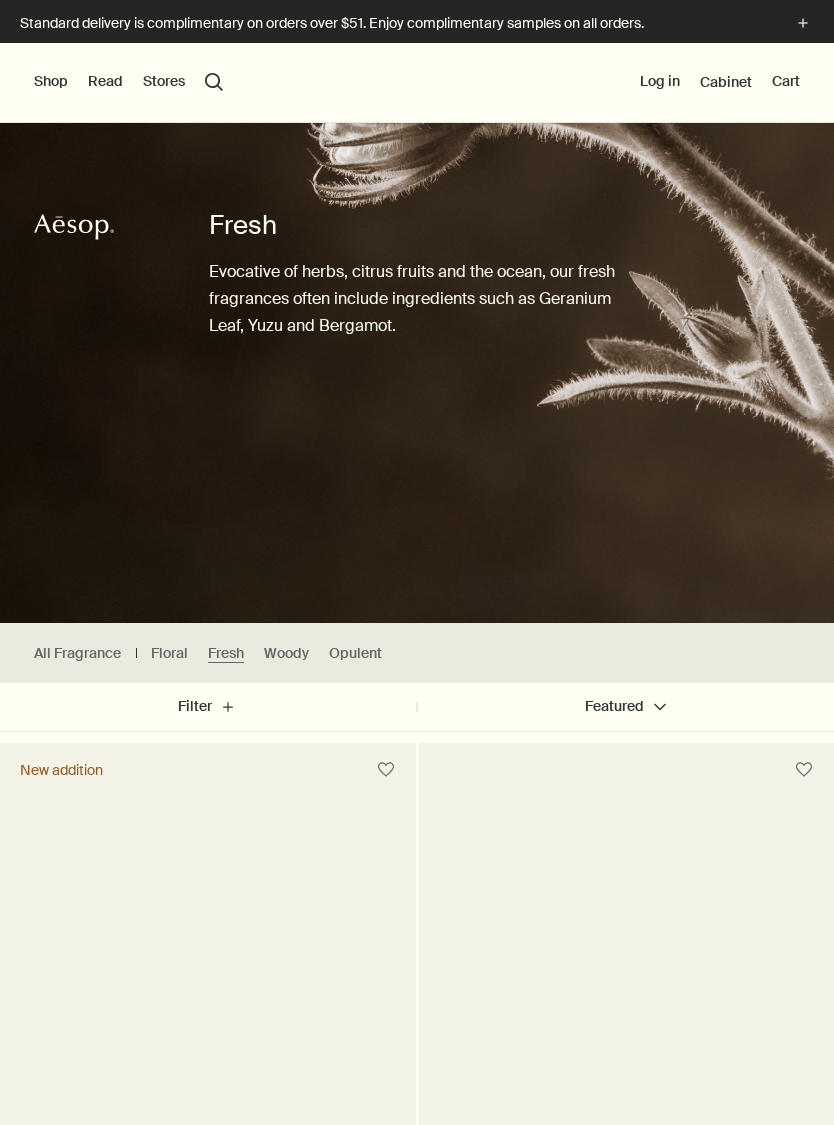 scroll, scrollTop: 0, scrollLeft: 0, axis: both 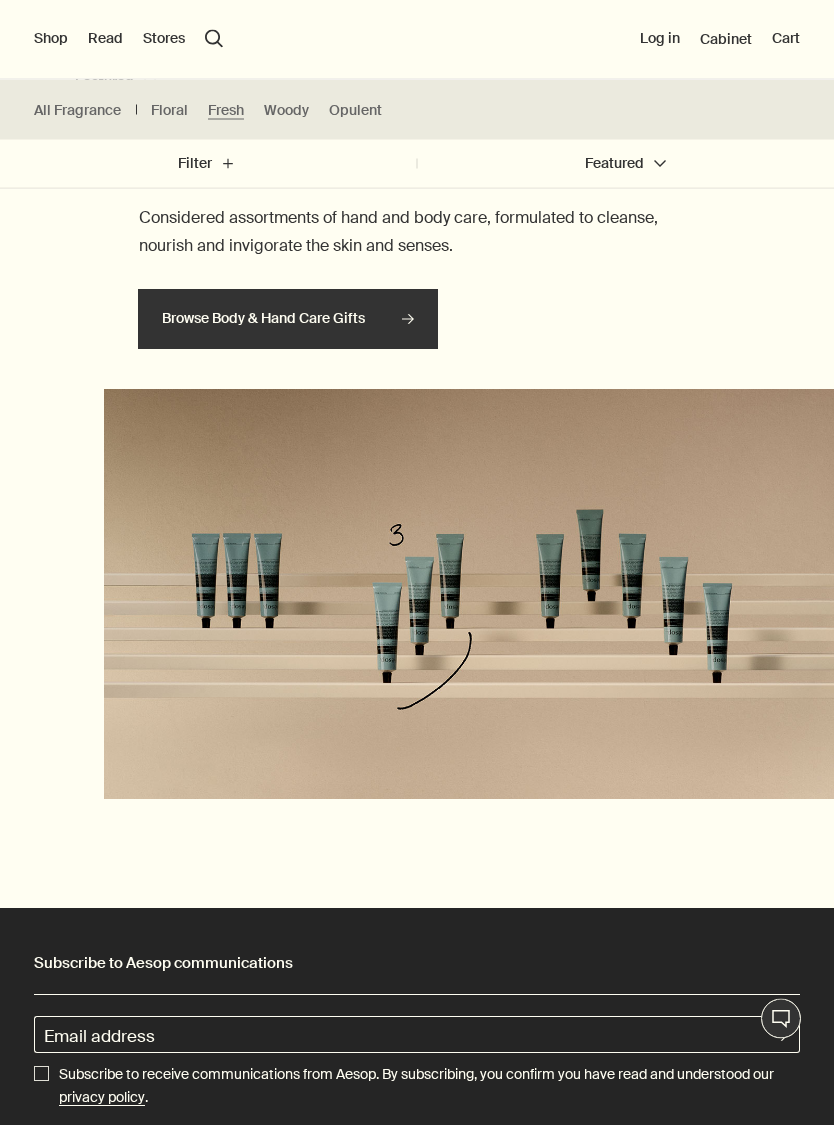 click on "Browse Body & Hand Care Gifts   rightArrow" at bounding box center [288, 320] 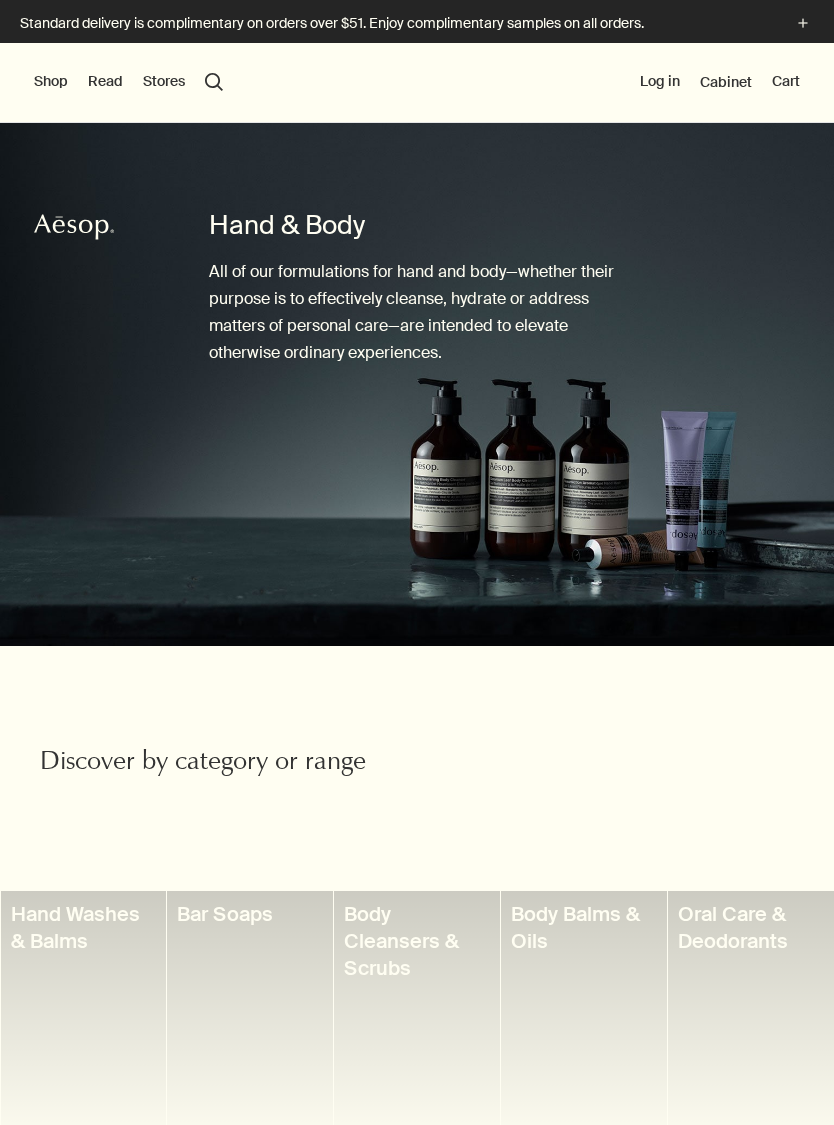 scroll, scrollTop: 0, scrollLeft: 0, axis: both 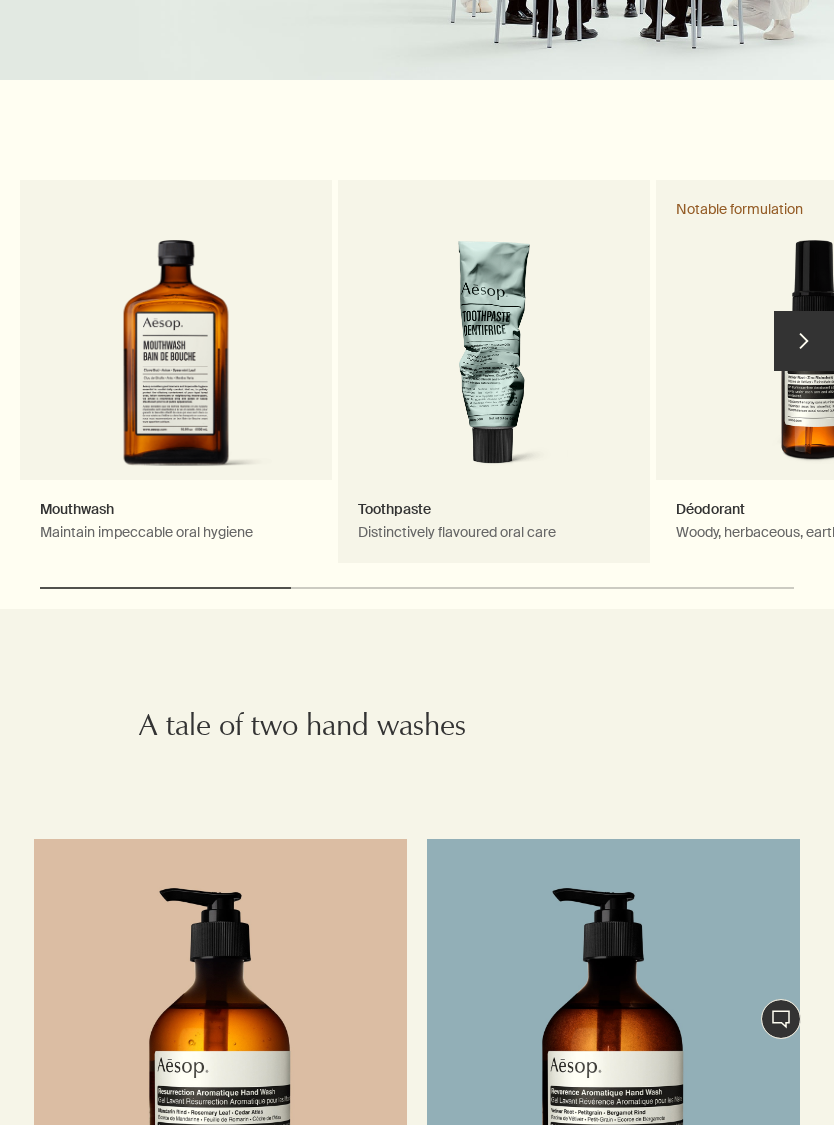 click on "Toothpaste Distinctively flavoured oral care" at bounding box center [494, 371] 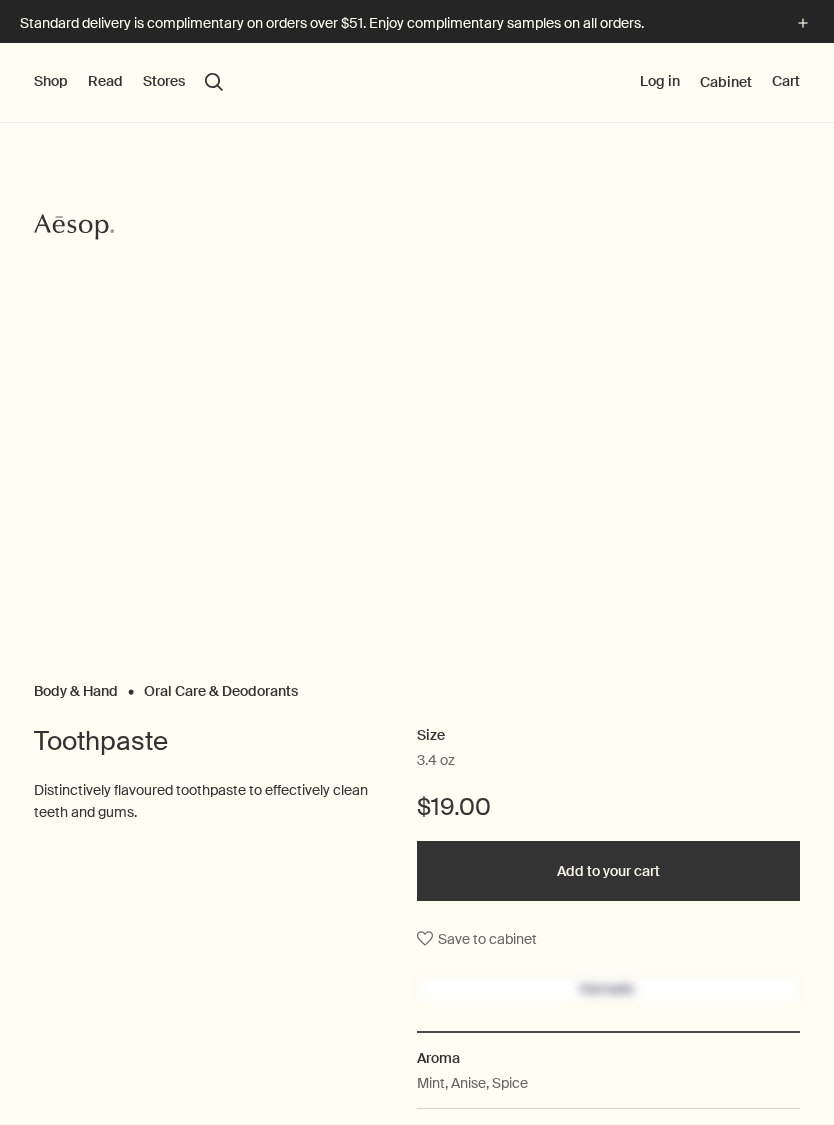 scroll, scrollTop: 0, scrollLeft: 0, axis: both 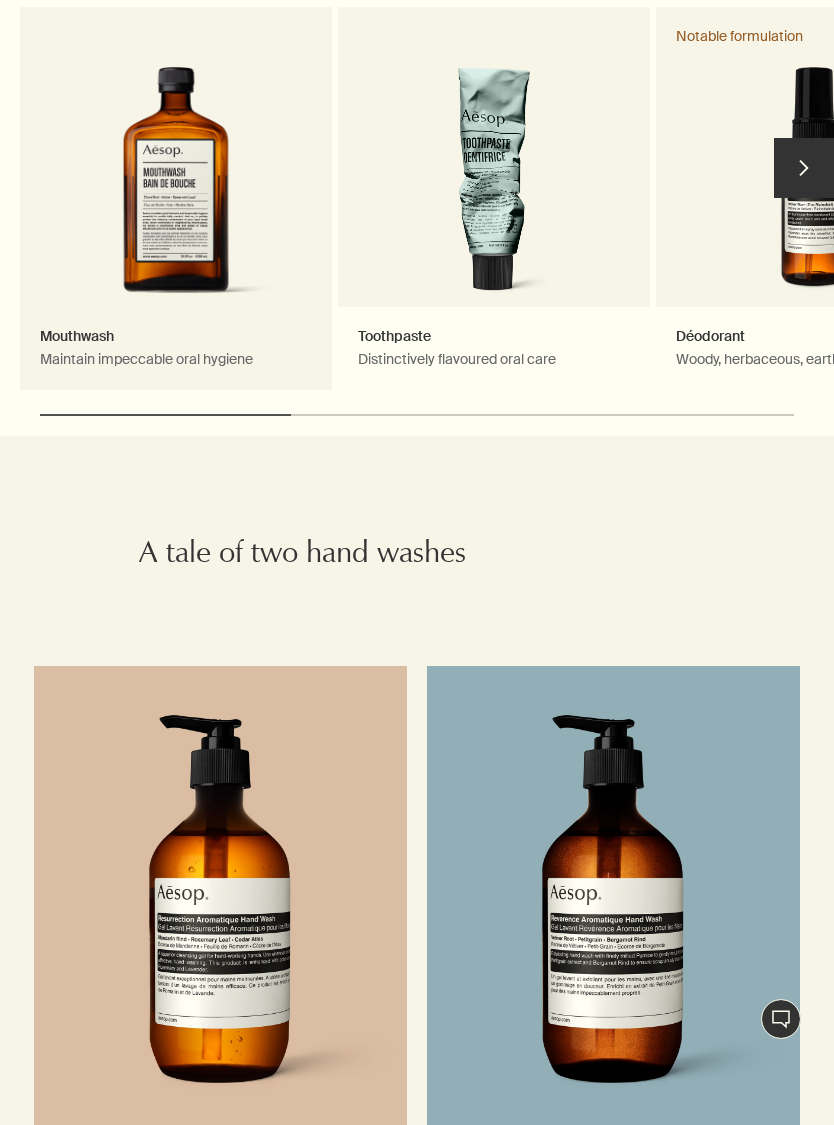 click on "Mouthwash Maintain impeccable oral hygiene" at bounding box center [176, 198] 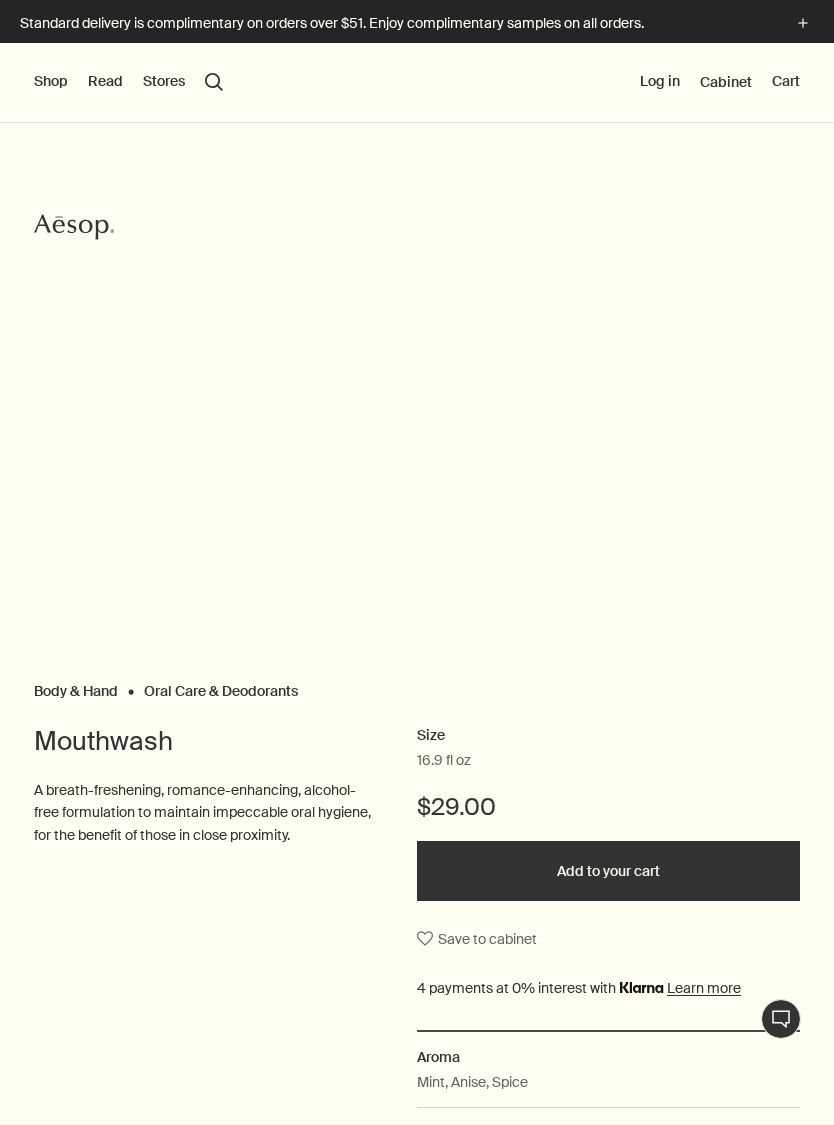 scroll, scrollTop: 0, scrollLeft: 0, axis: both 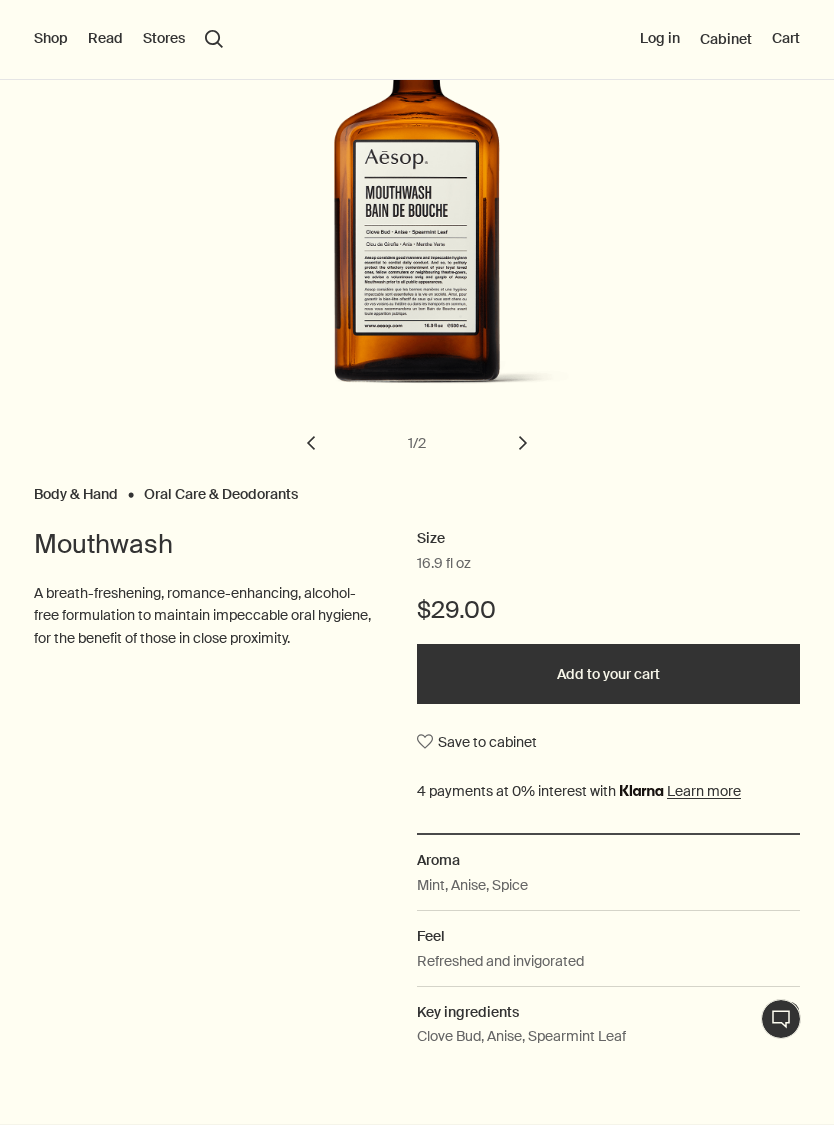 click on "chevron" at bounding box center [523, 443] 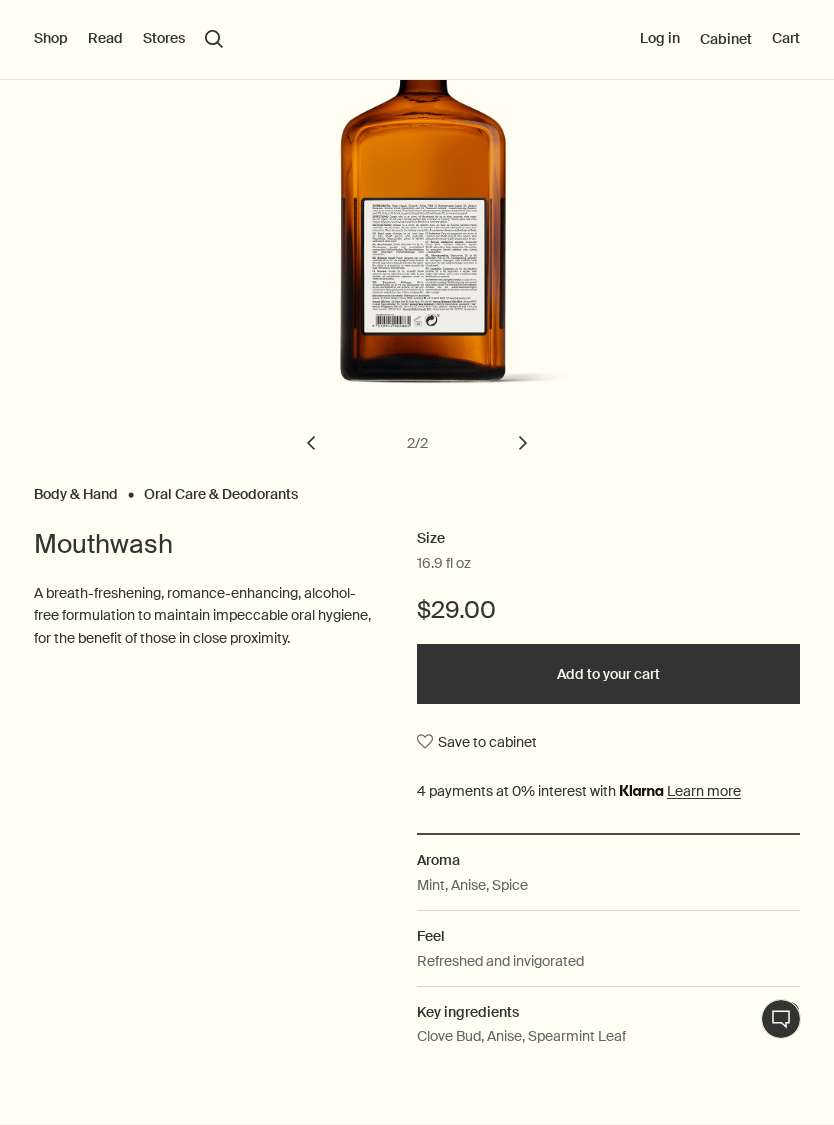 click at bounding box center (423, 216) 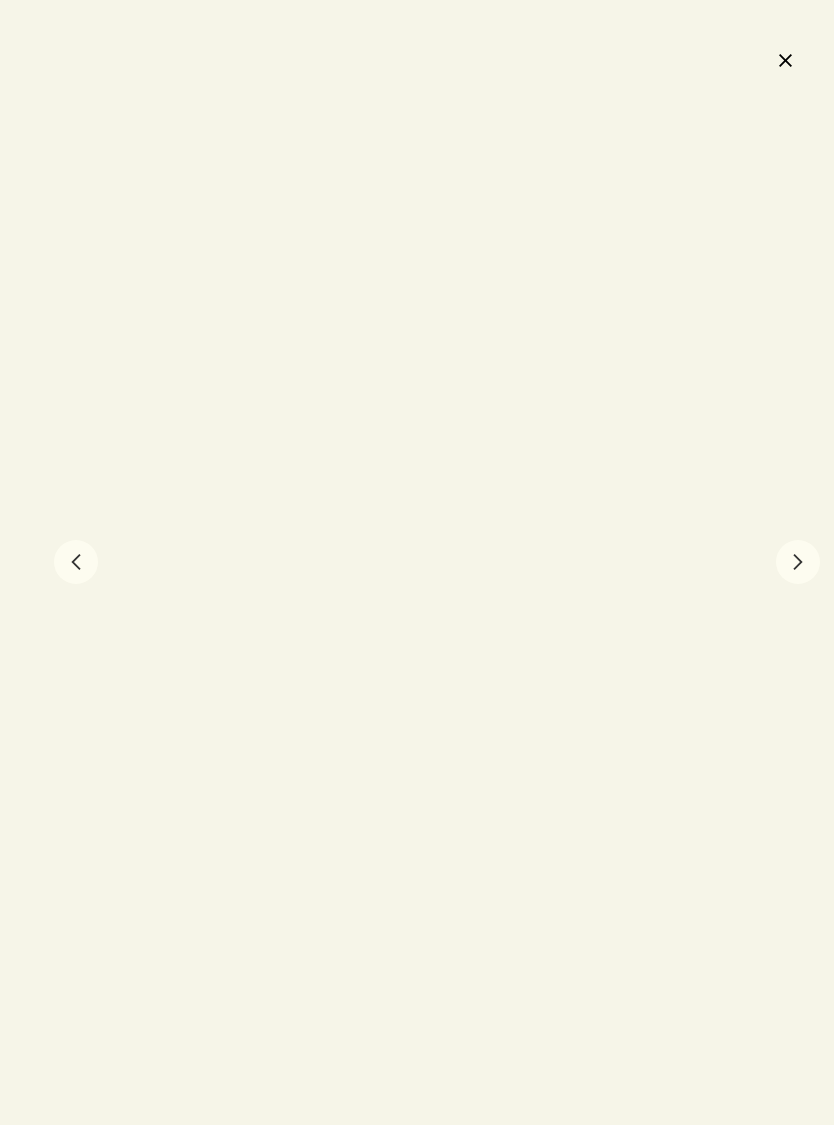 click at bounding box center [417, 562] 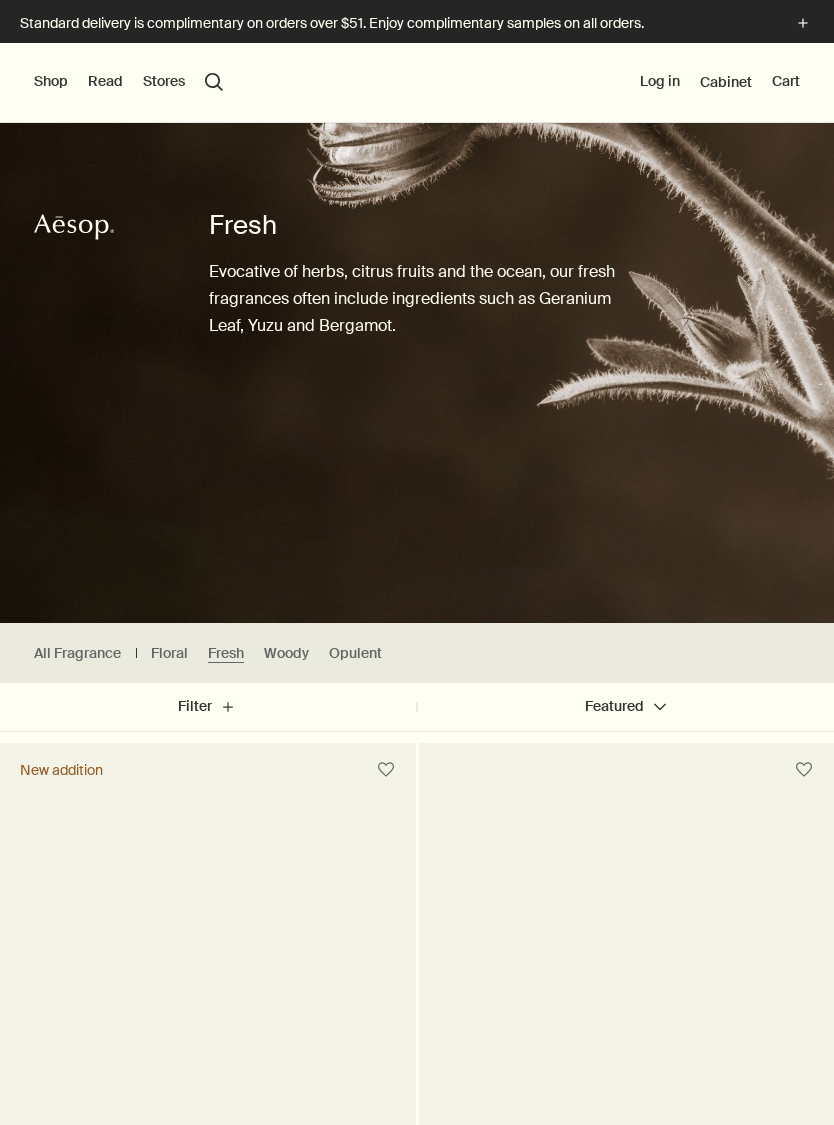 scroll, scrollTop: 0, scrollLeft: 0, axis: both 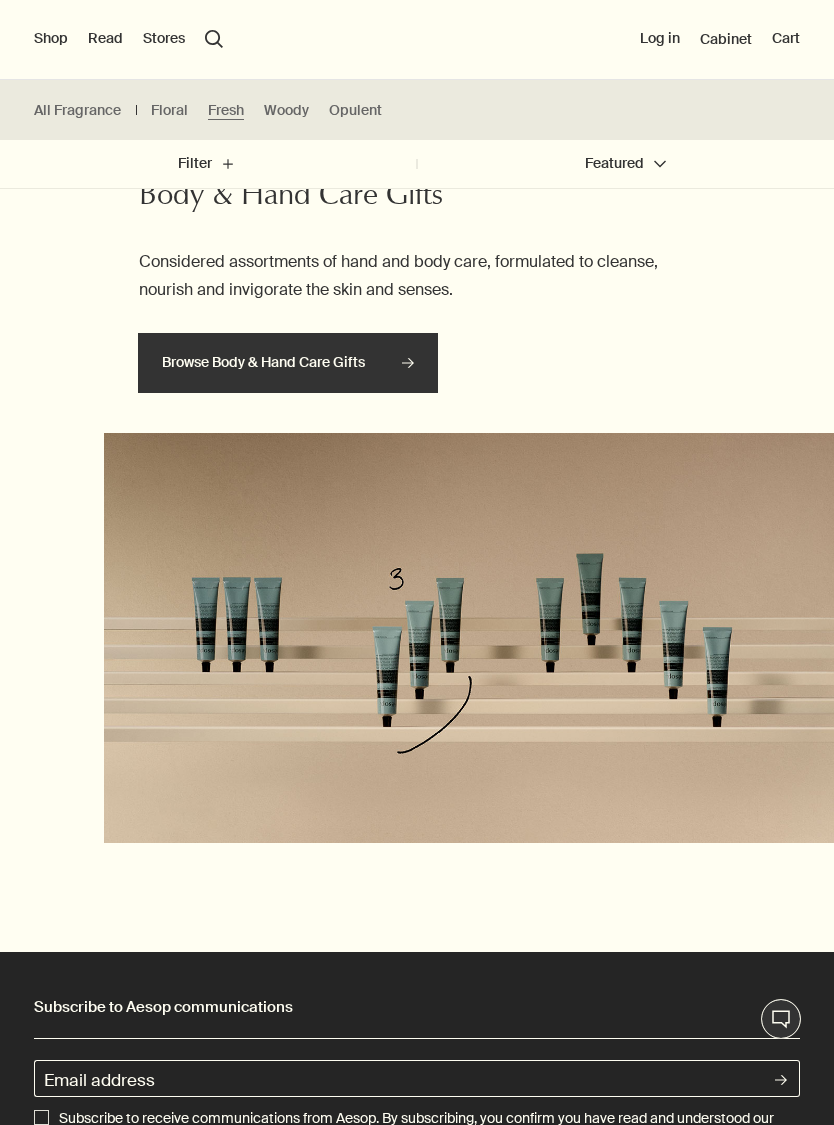 click on "Browse Body & Hand Care Gifts   rightArrow" at bounding box center [288, 363] 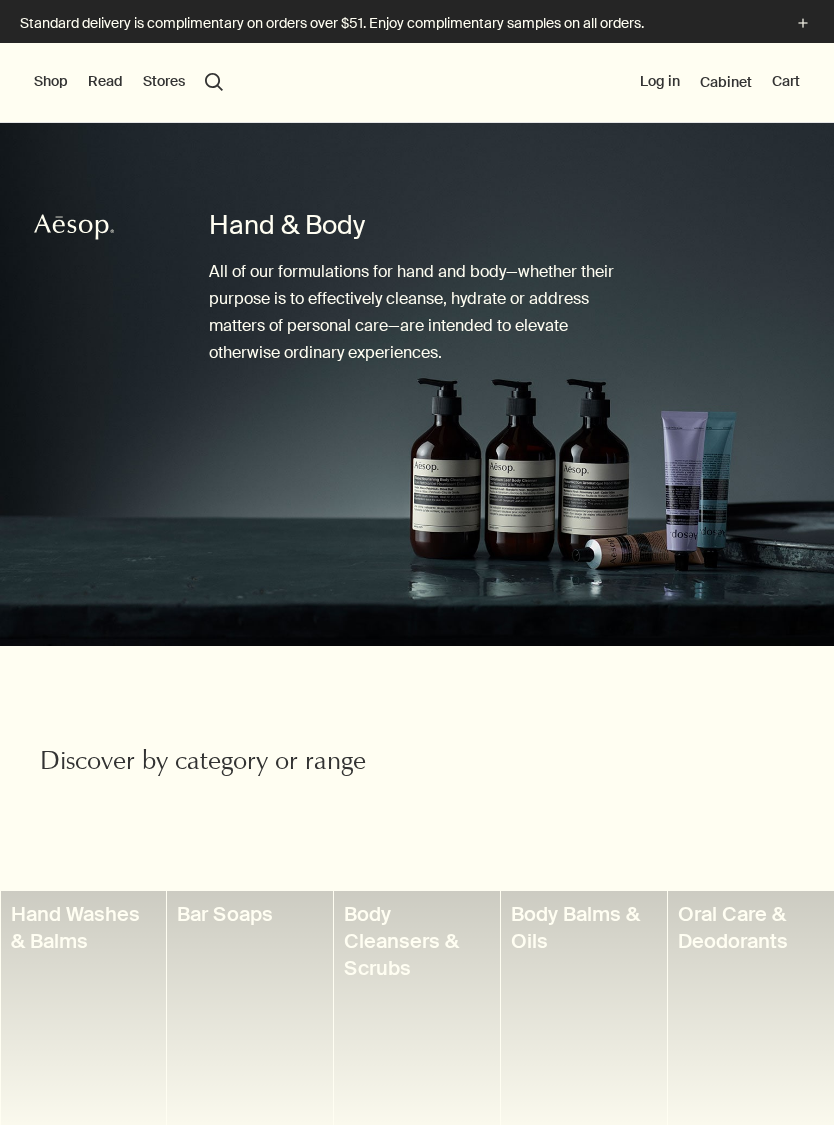 scroll, scrollTop: 0, scrollLeft: 0, axis: both 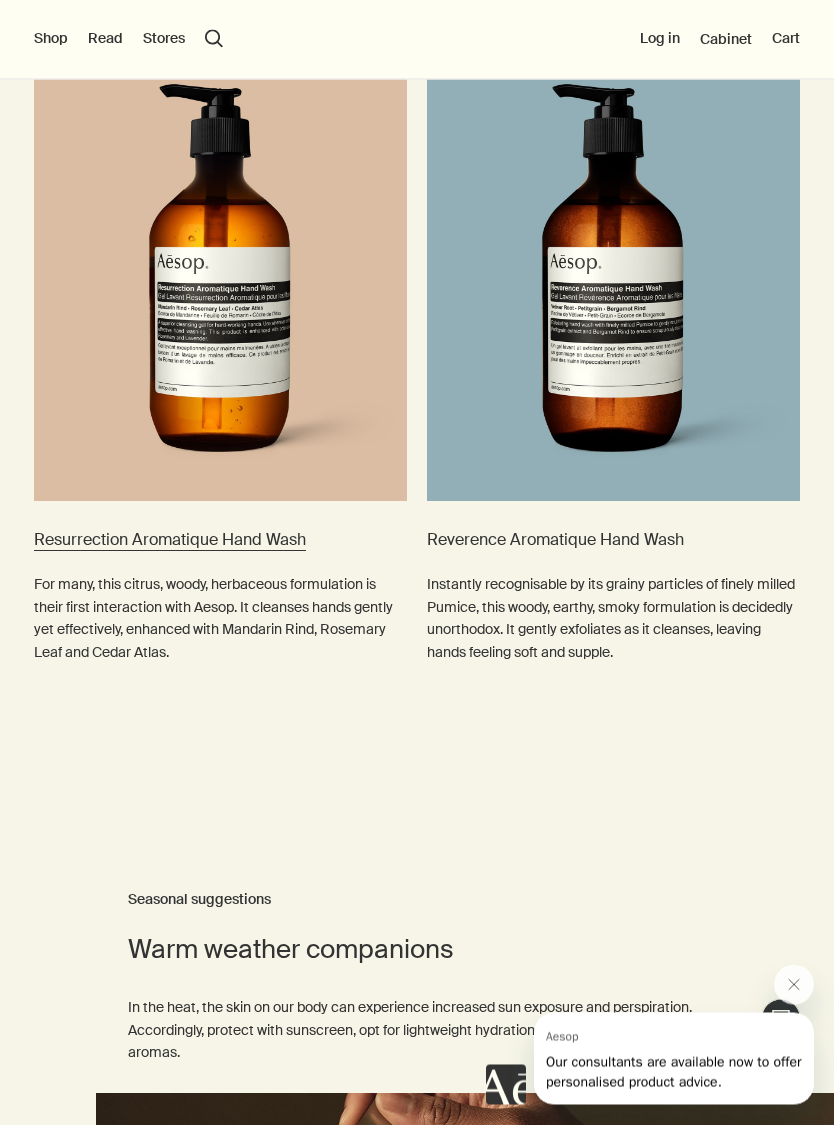 click at bounding box center [220, 269] 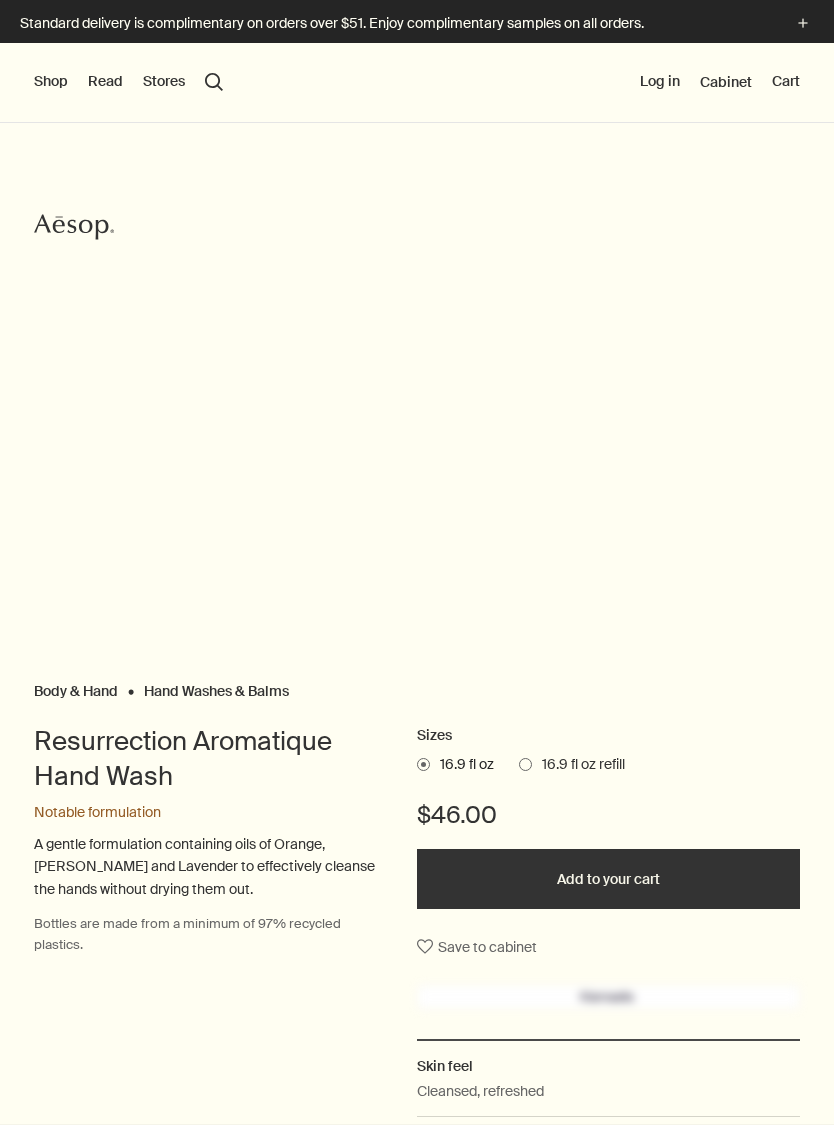 scroll, scrollTop: 0, scrollLeft: 0, axis: both 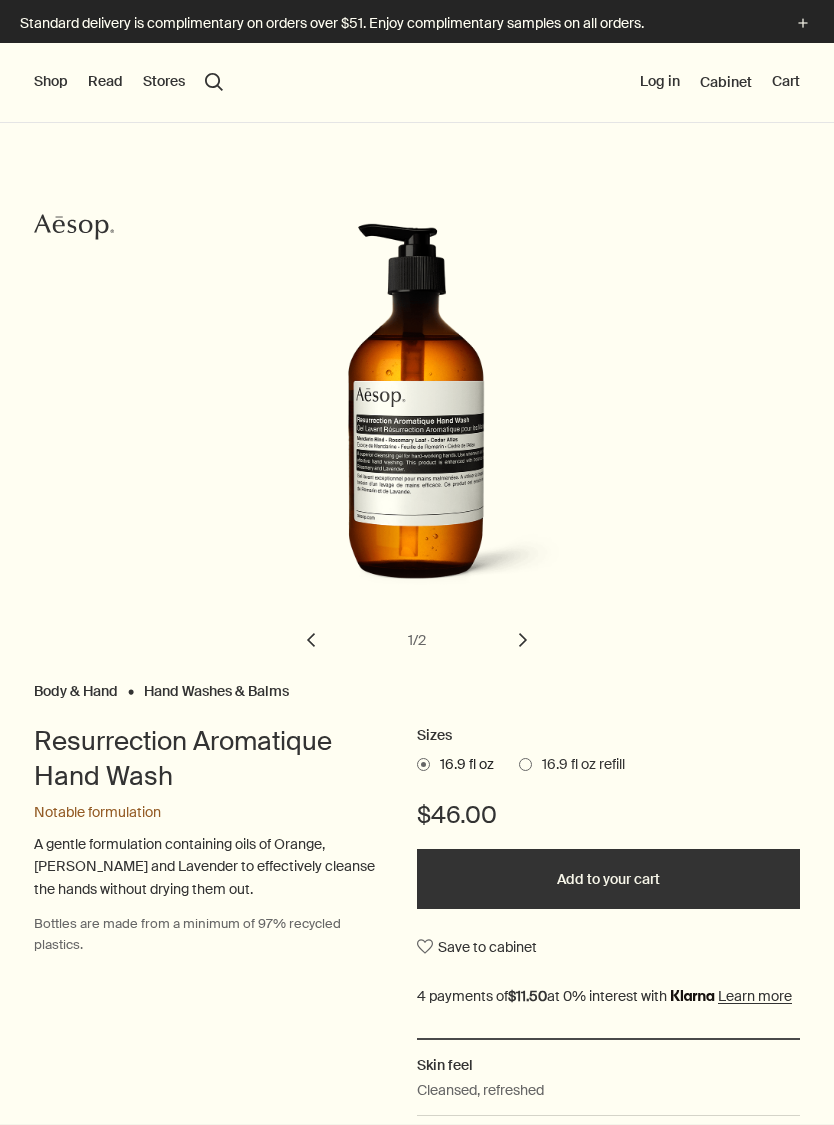 click on "Shop" at bounding box center [51, 82] 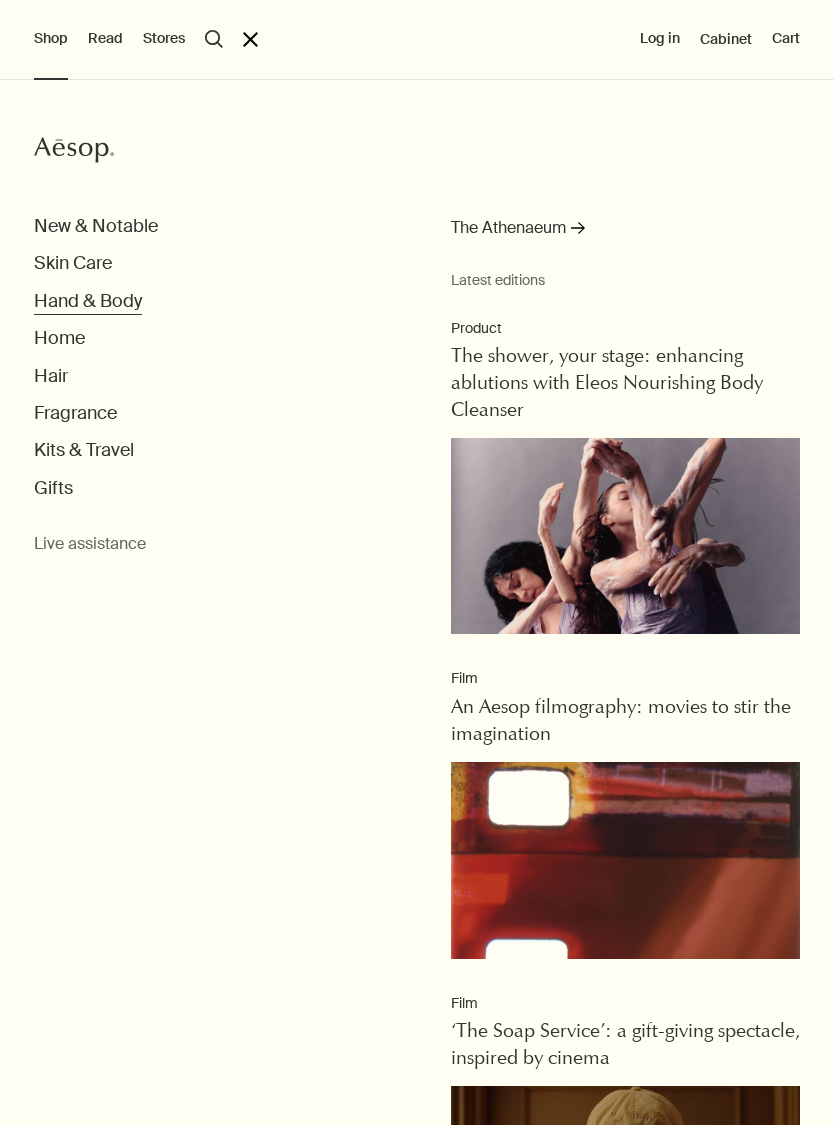 click on "Hand & Body" at bounding box center [88, 301] 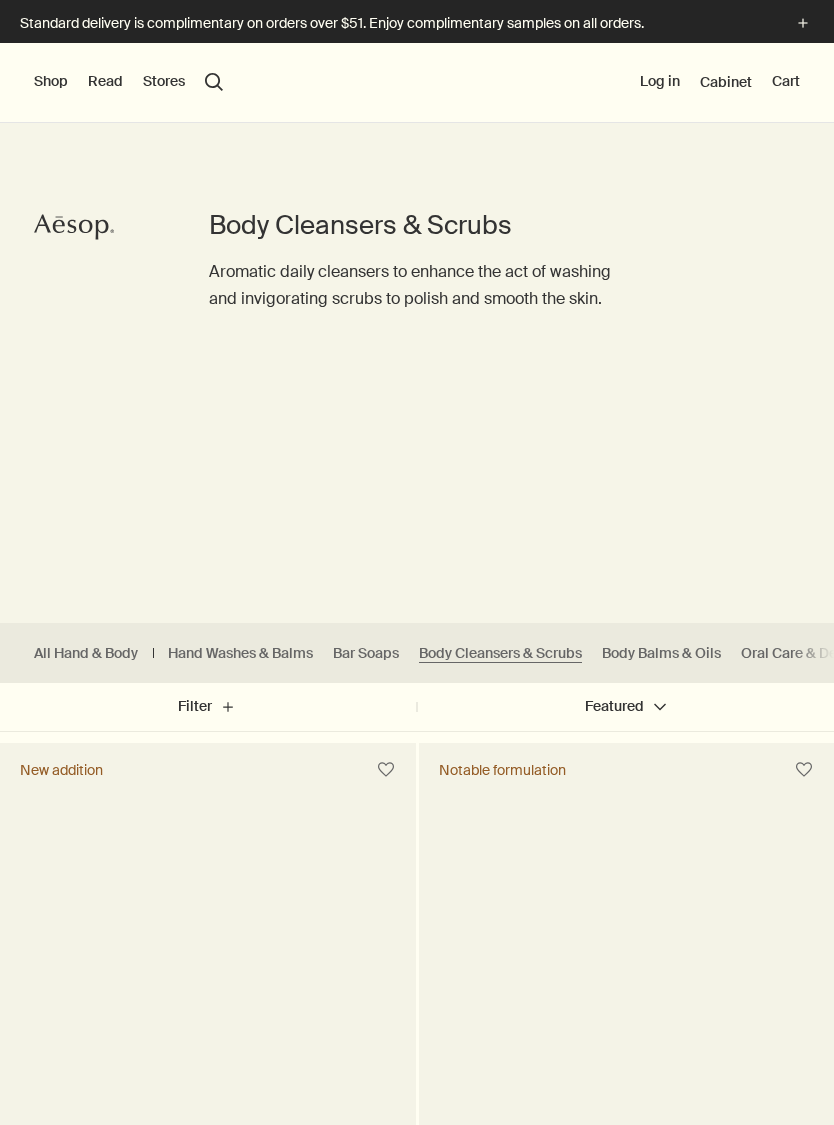 scroll, scrollTop: 0, scrollLeft: 0, axis: both 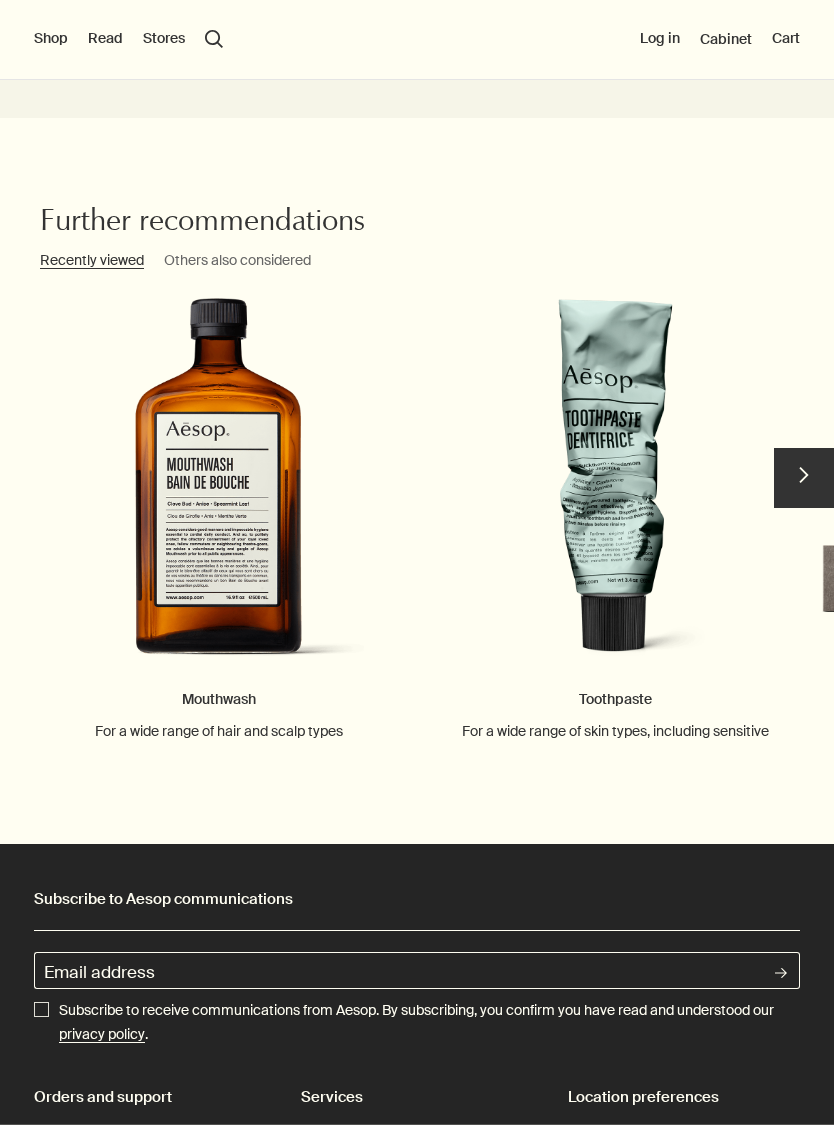 click on "chevron" at bounding box center (804, 478) 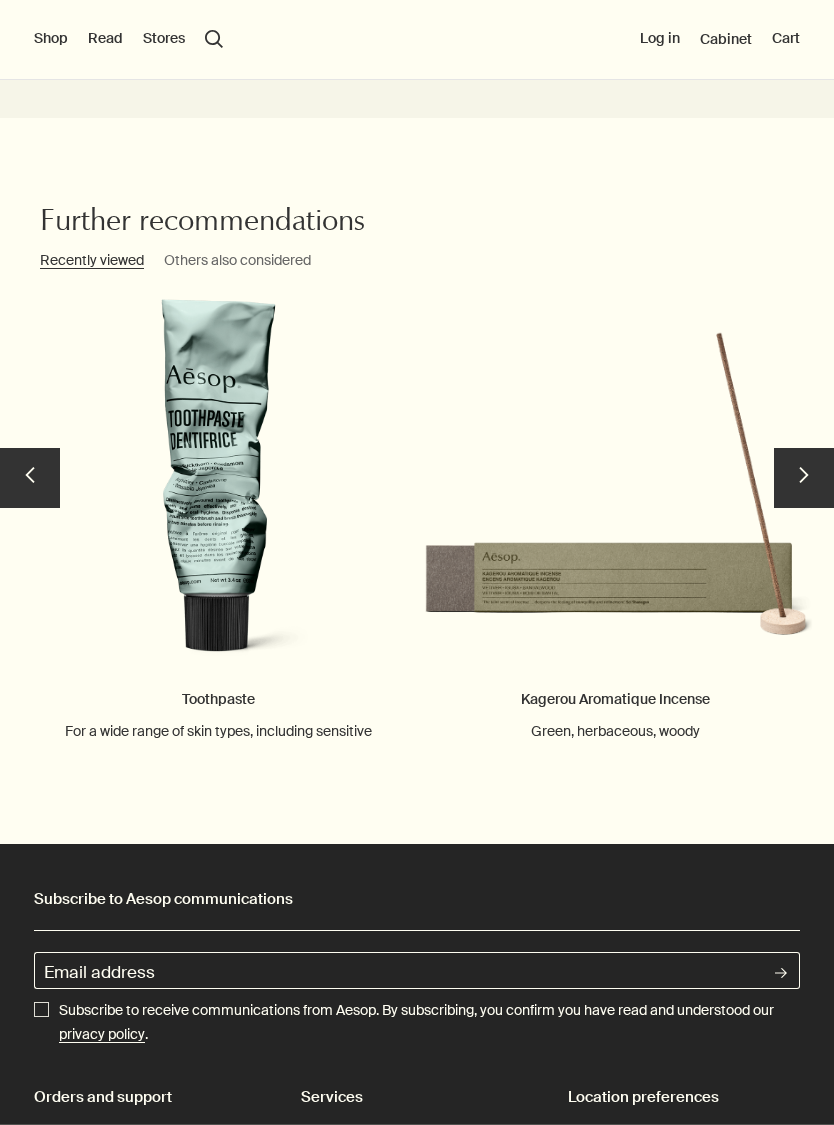 click on "chevron" at bounding box center (804, 478) 